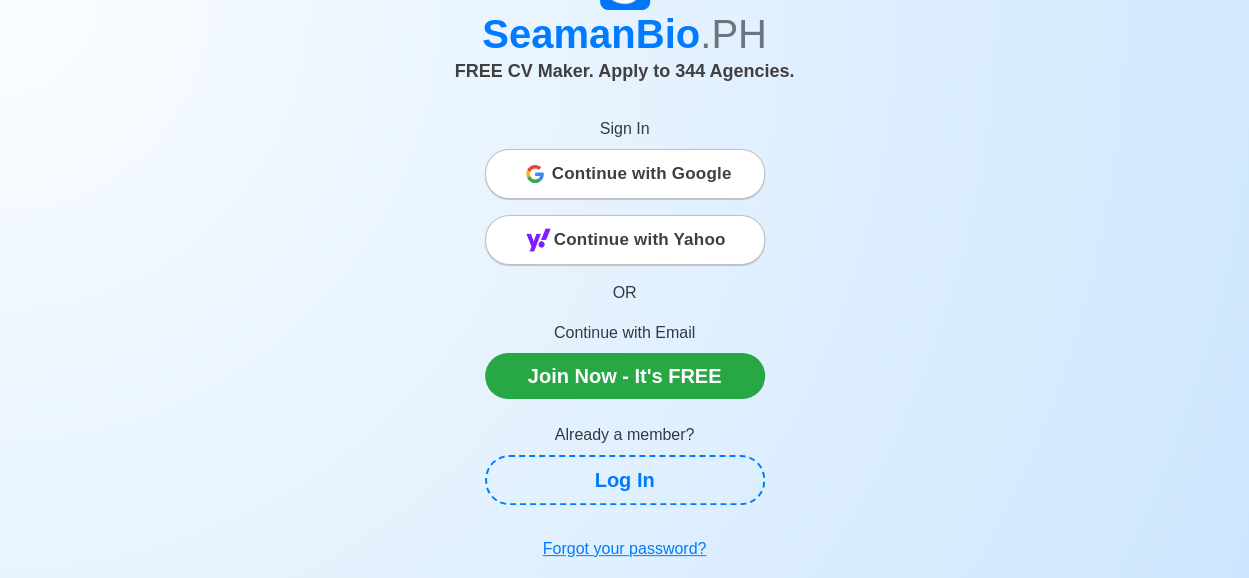 scroll, scrollTop: 200, scrollLeft: 0, axis: vertical 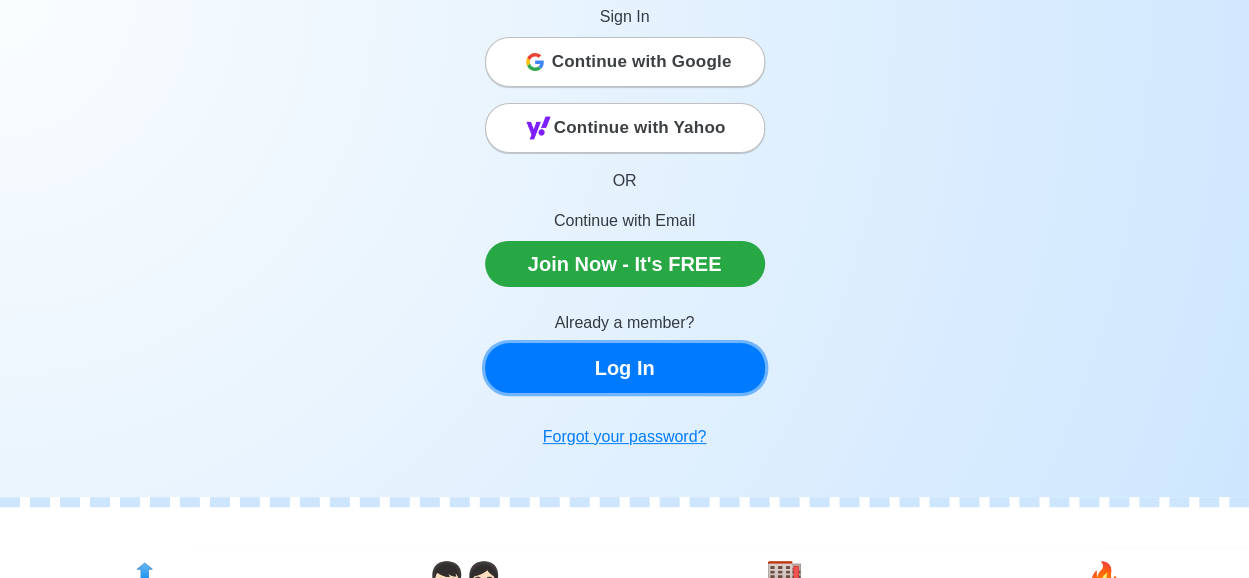 click on "Log In" at bounding box center (625, 368) 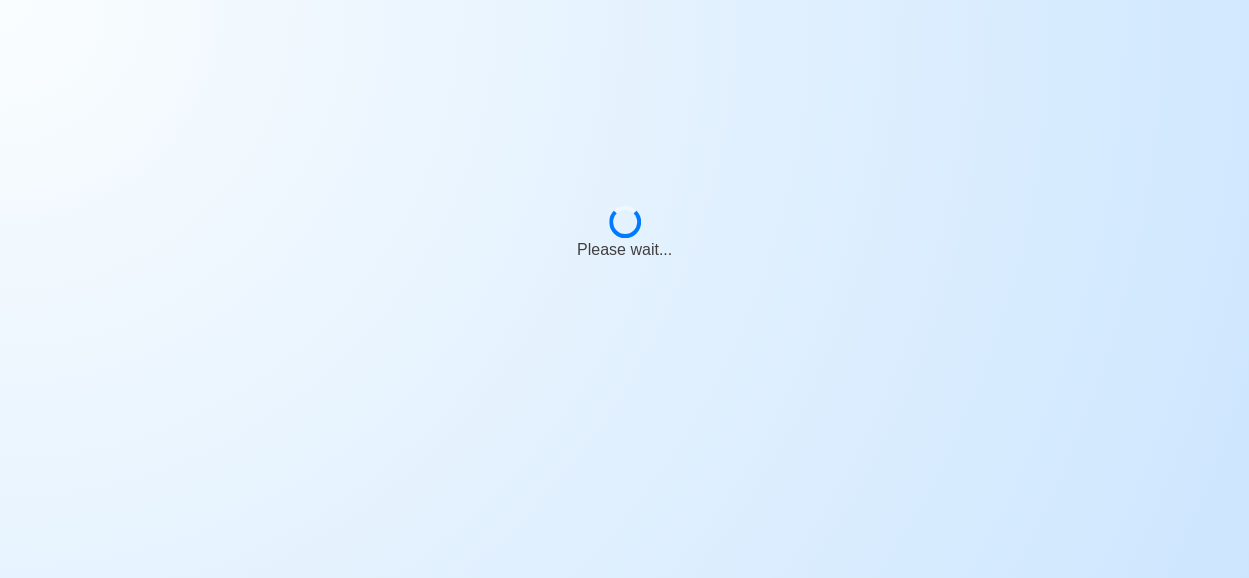 scroll, scrollTop: 0, scrollLeft: 0, axis: both 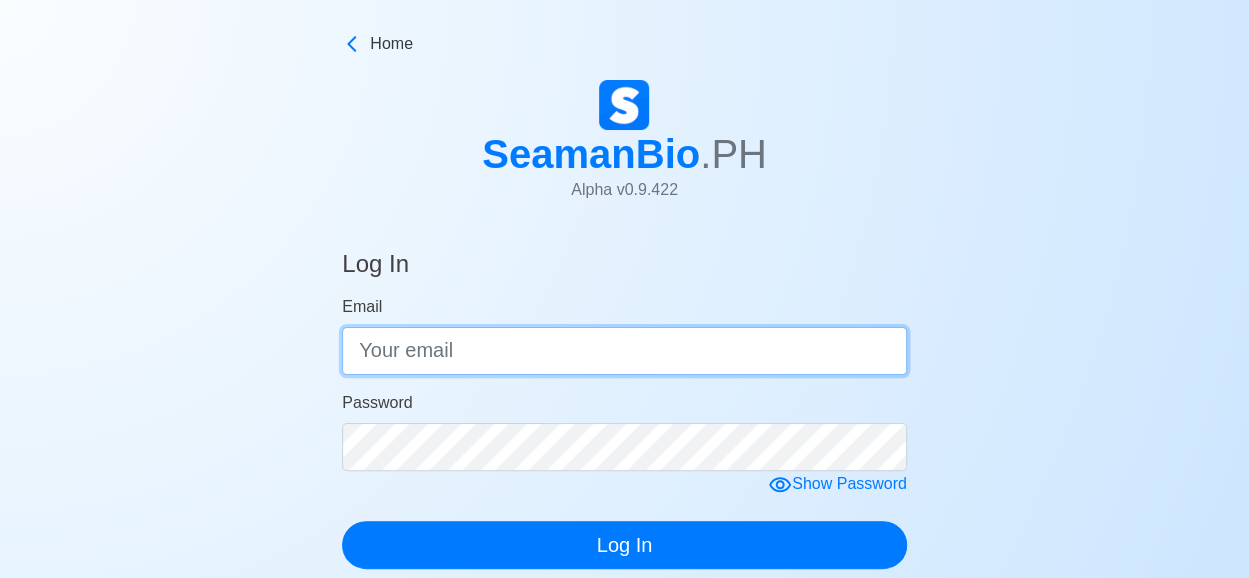 click on "Email" at bounding box center [624, 351] 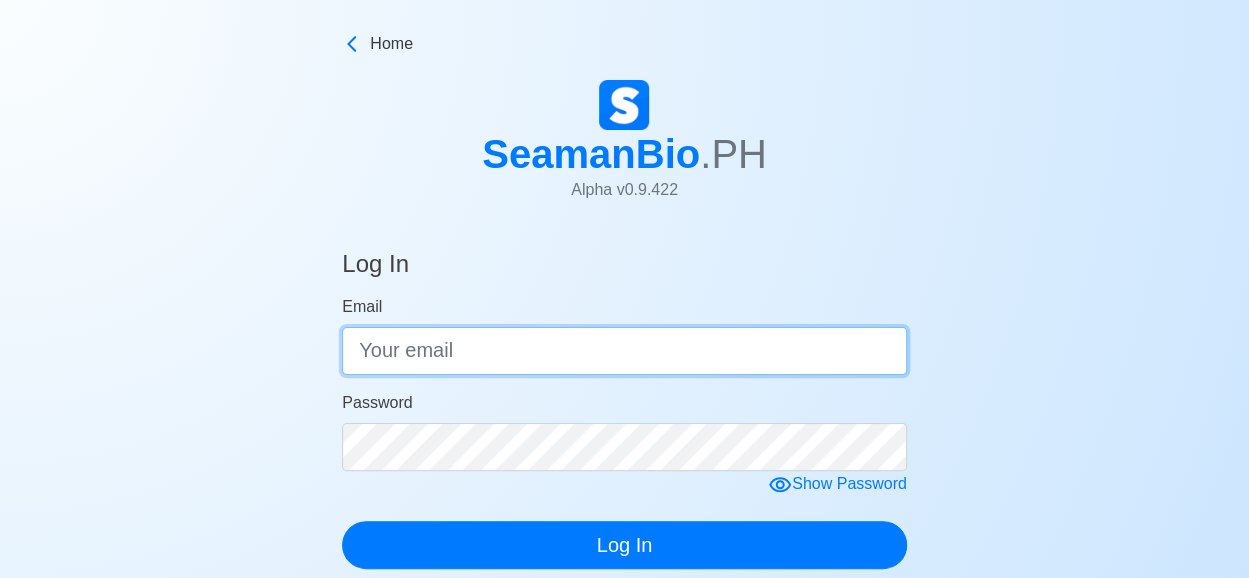 type on "[EMAIL]" 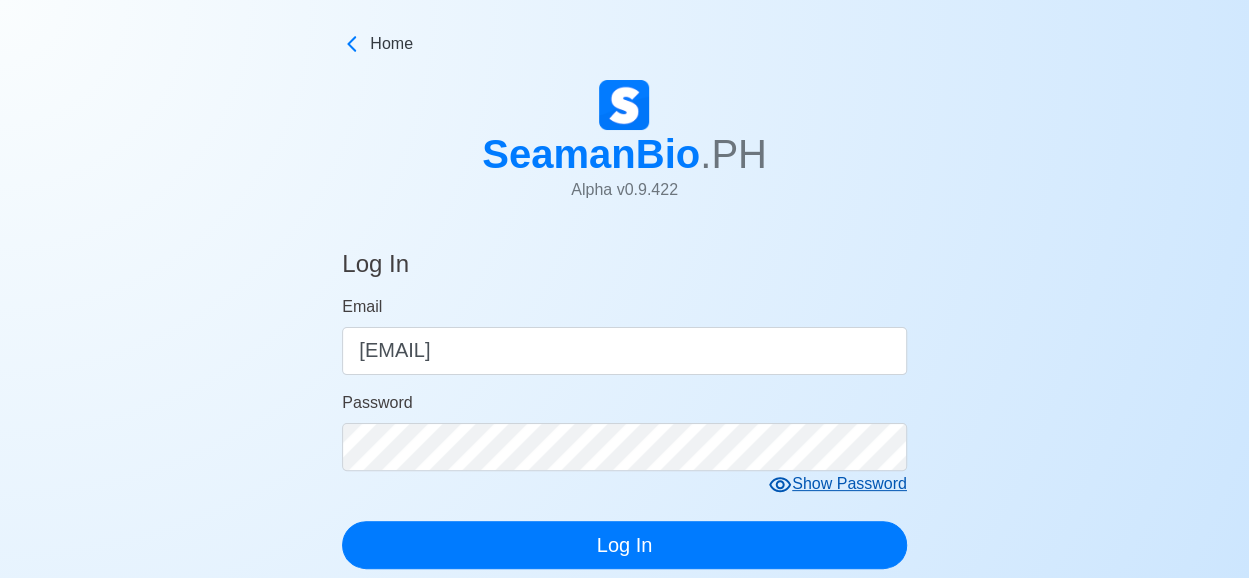 click on "Show Password" at bounding box center (837, 484) 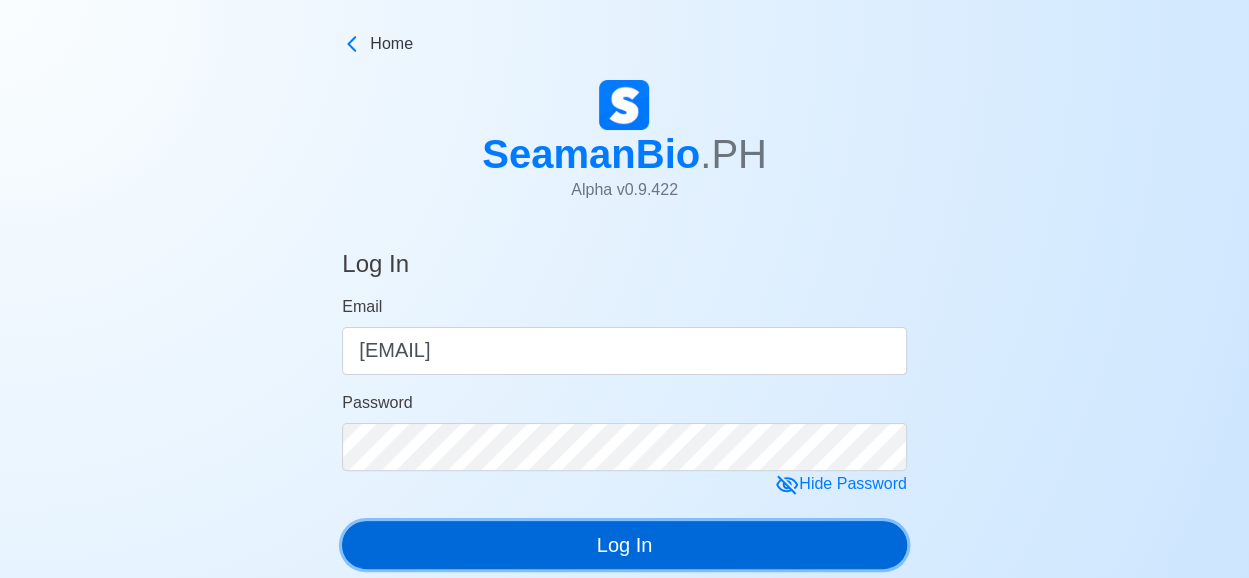 click on "Log In" at bounding box center (624, 545) 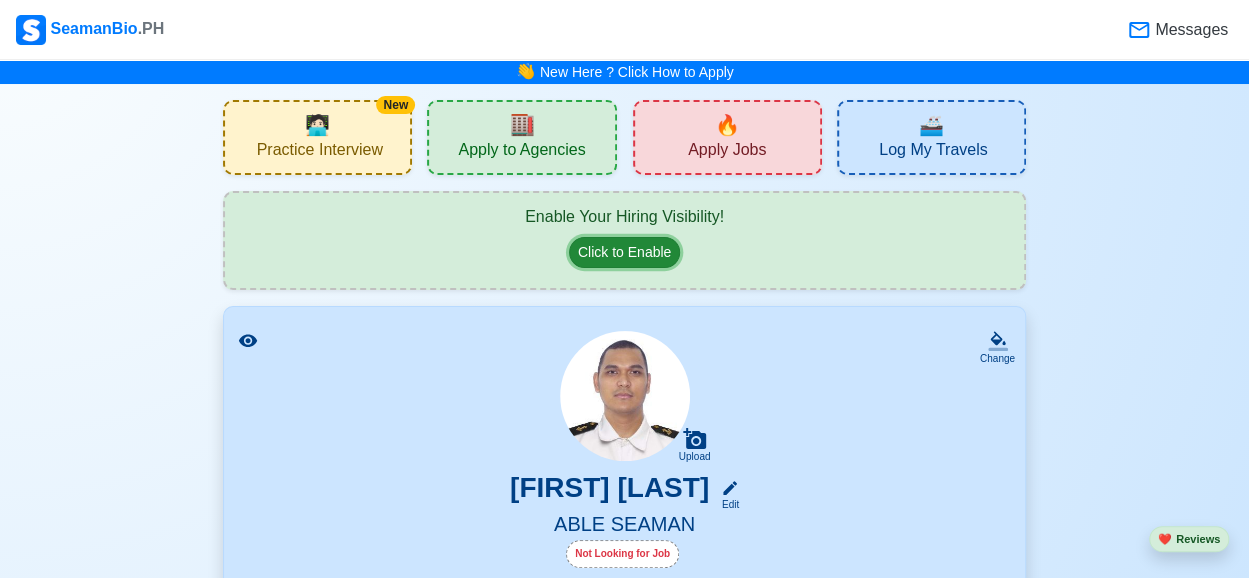 click on "Click to Enable" at bounding box center [624, 252] 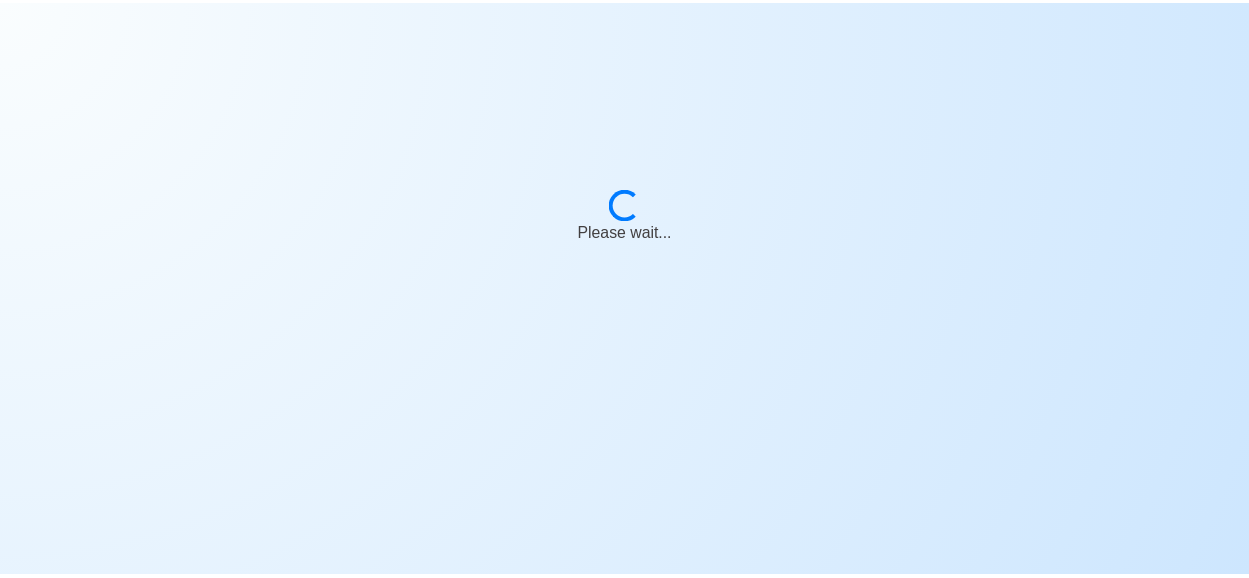 scroll, scrollTop: 0, scrollLeft: 0, axis: both 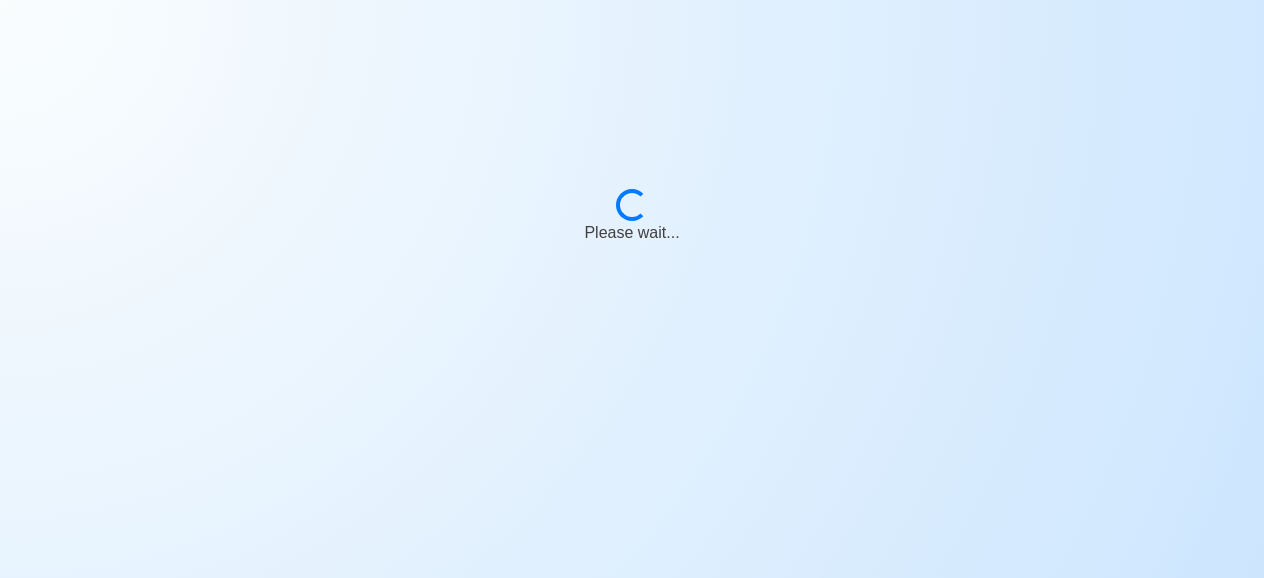 select on "Visible for Hiring" 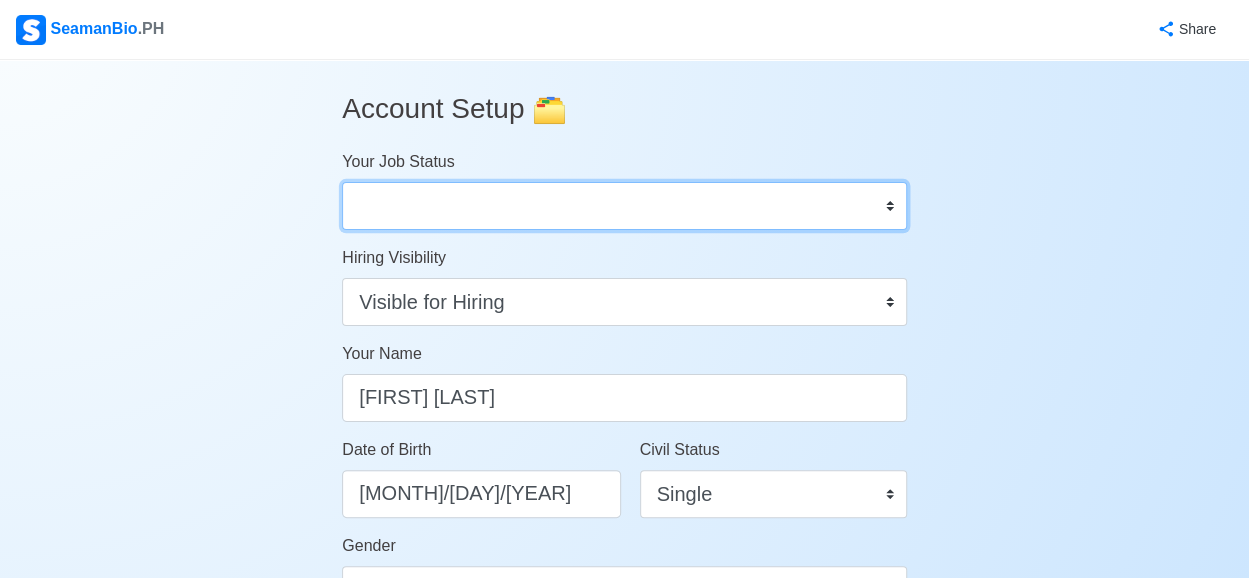click on "Onboard Actively Looking for Job Not Looking for Job" at bounding box center (624, 206) 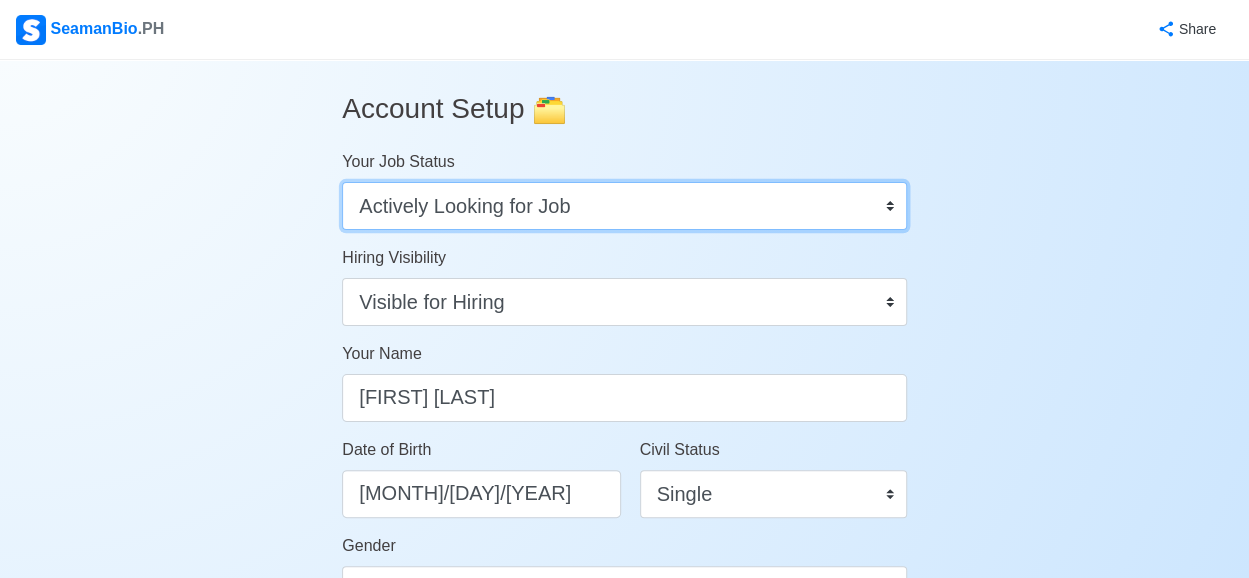 click on "Onboard Actively Looking for Job Not Looking for Job" at bounding box center (624, 206) 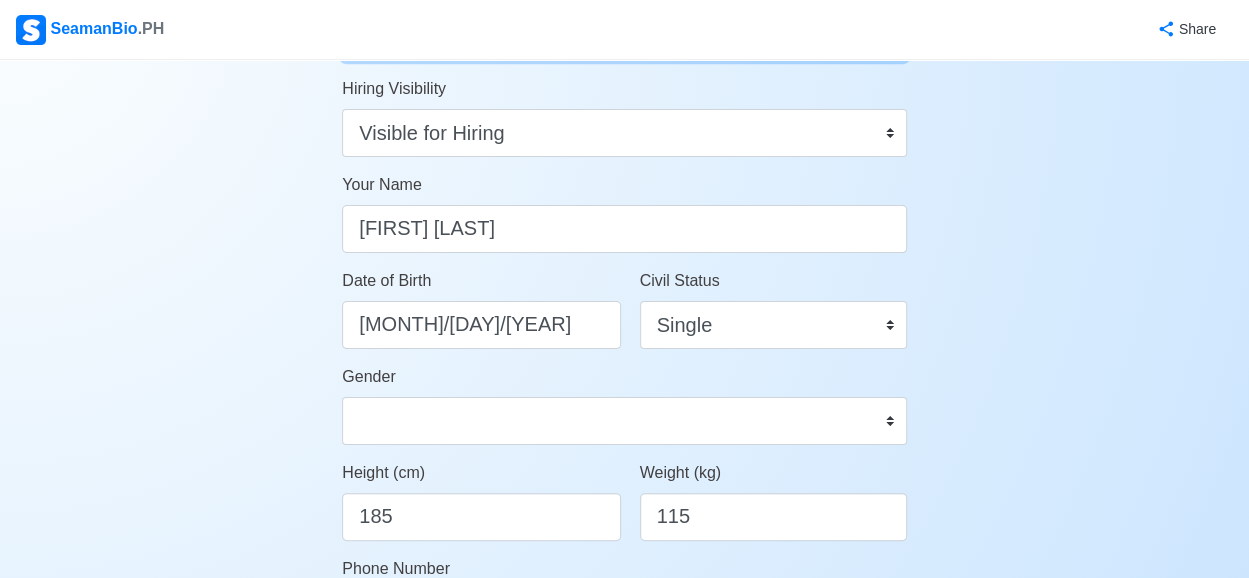 scroll, scrollTop: 200, scrollLeft: 0, axis: vertical 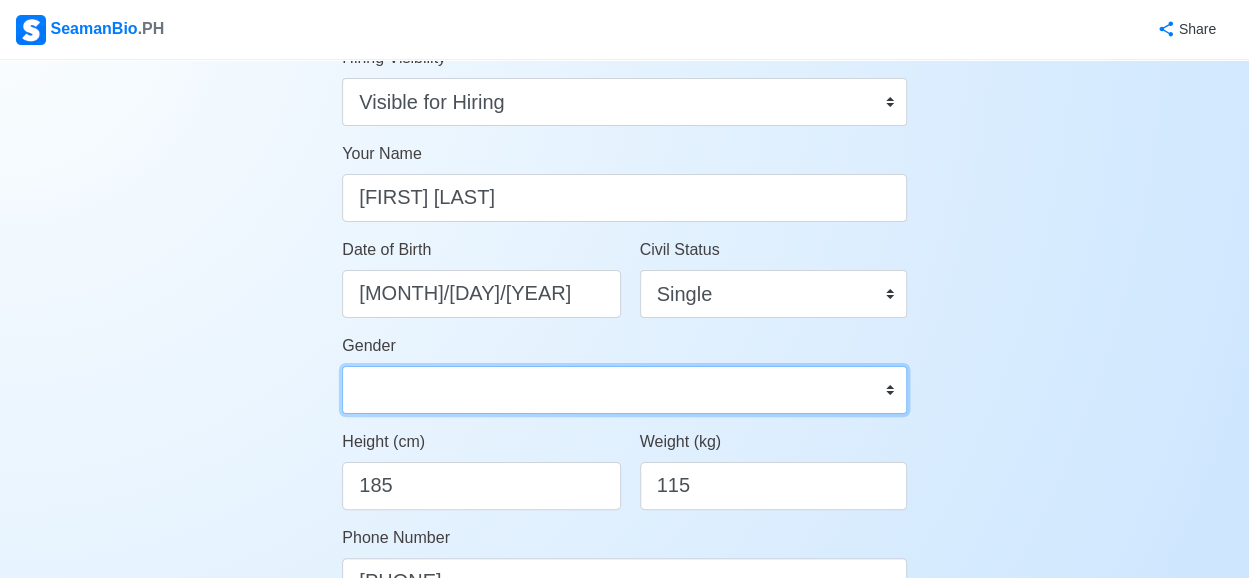 click on "Male Female" at bounding box center (624, 390) 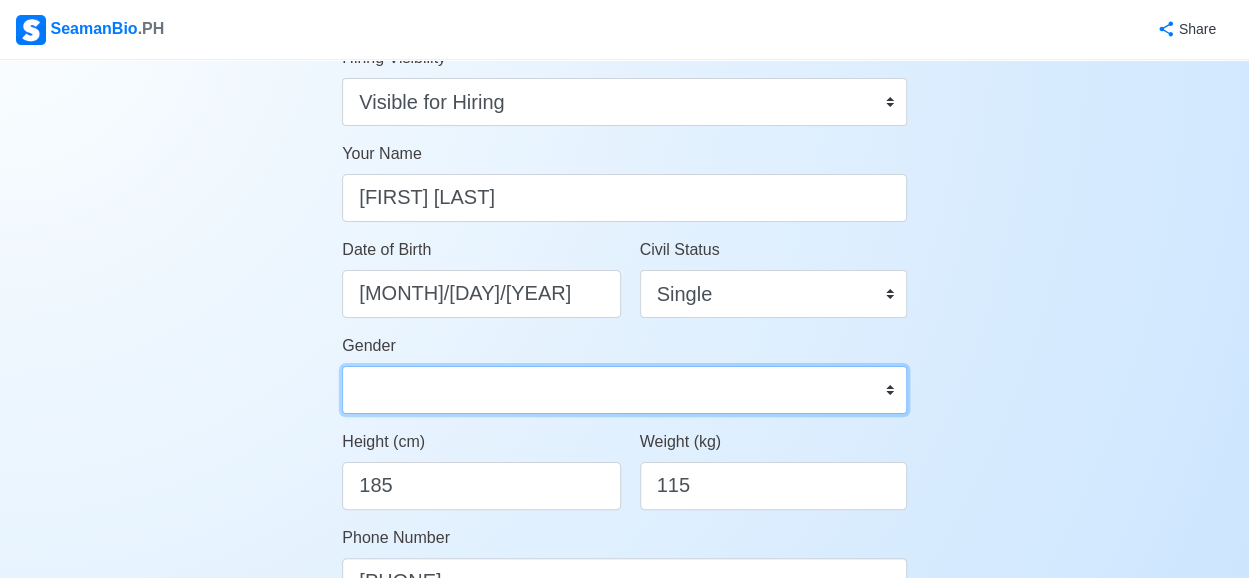 select on "Male" 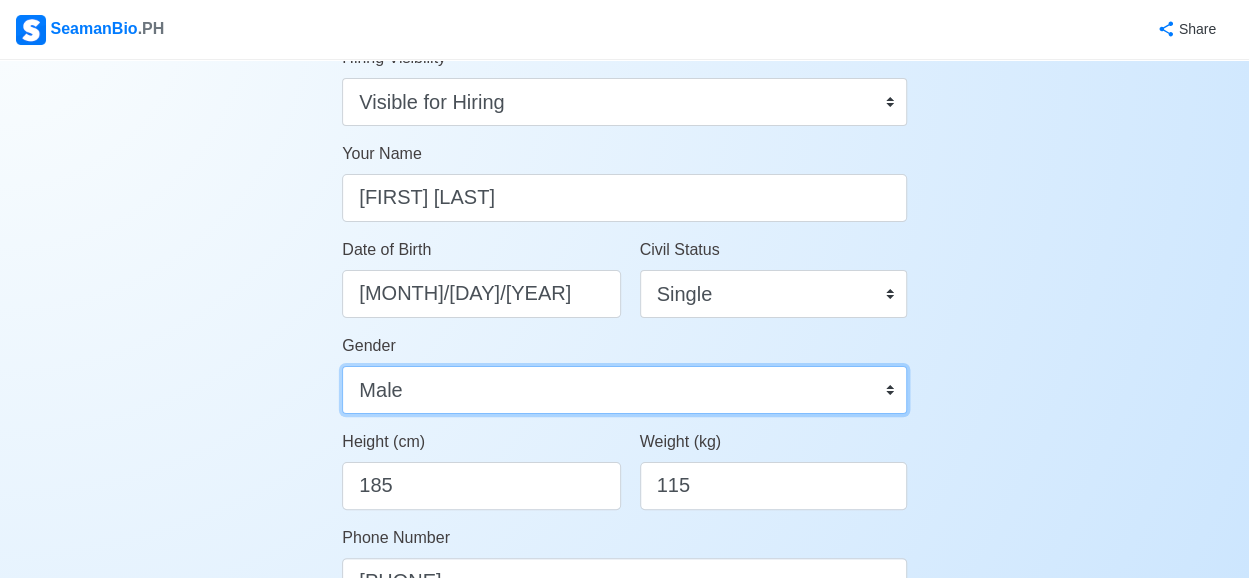 click on "Male Female" at bounding box center [624, 390] 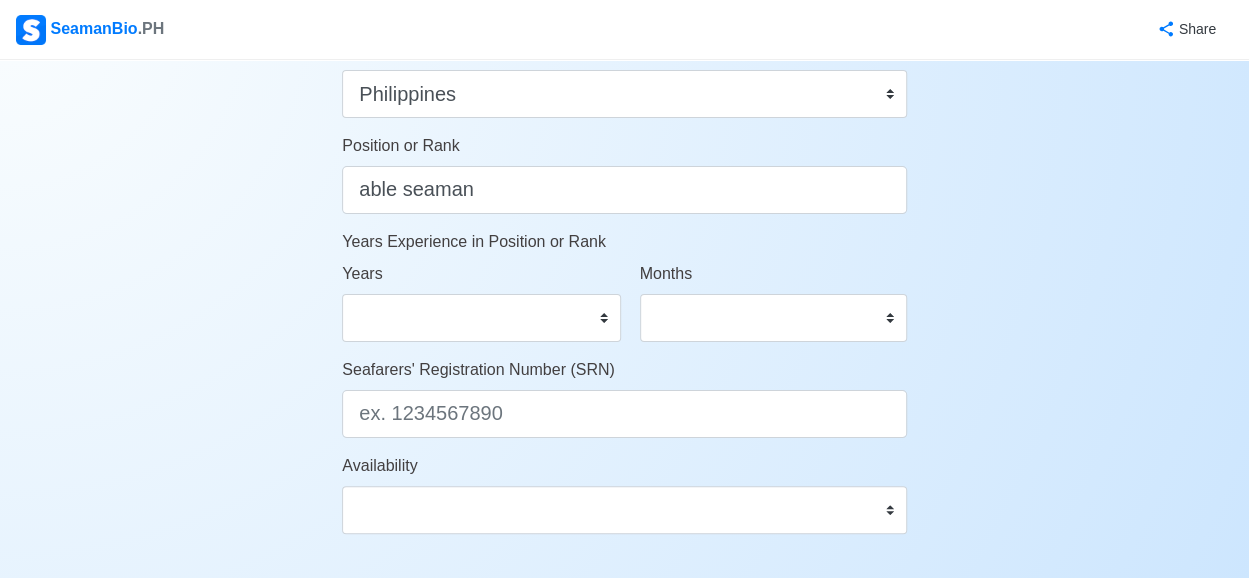 scroll, scrollTop: 1000, scrollLeft: 0, axis: vertical 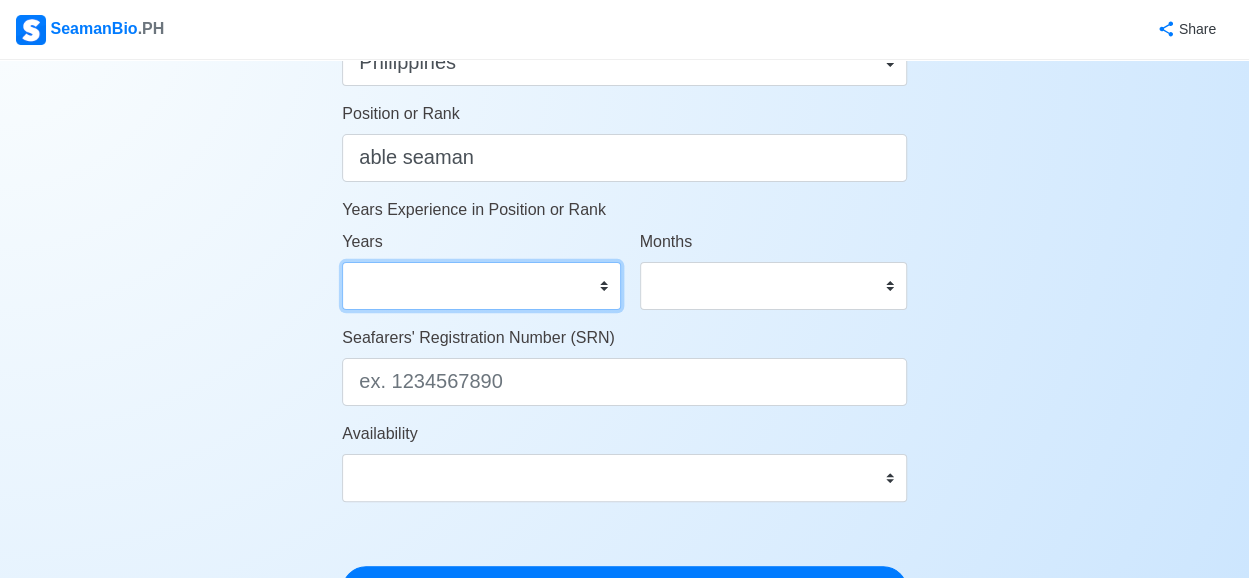 click on "0 1 2 3 4 5 6 7 8 9 10 11 12 13 14 15 16 17 18 19 20 21 22 23 24 25 26 27 28 29 30 31 32 33 34 35 36 37 38 39 40 41 42 43 44 45 46 47 48 49 50" at bounding box center (481, 286) 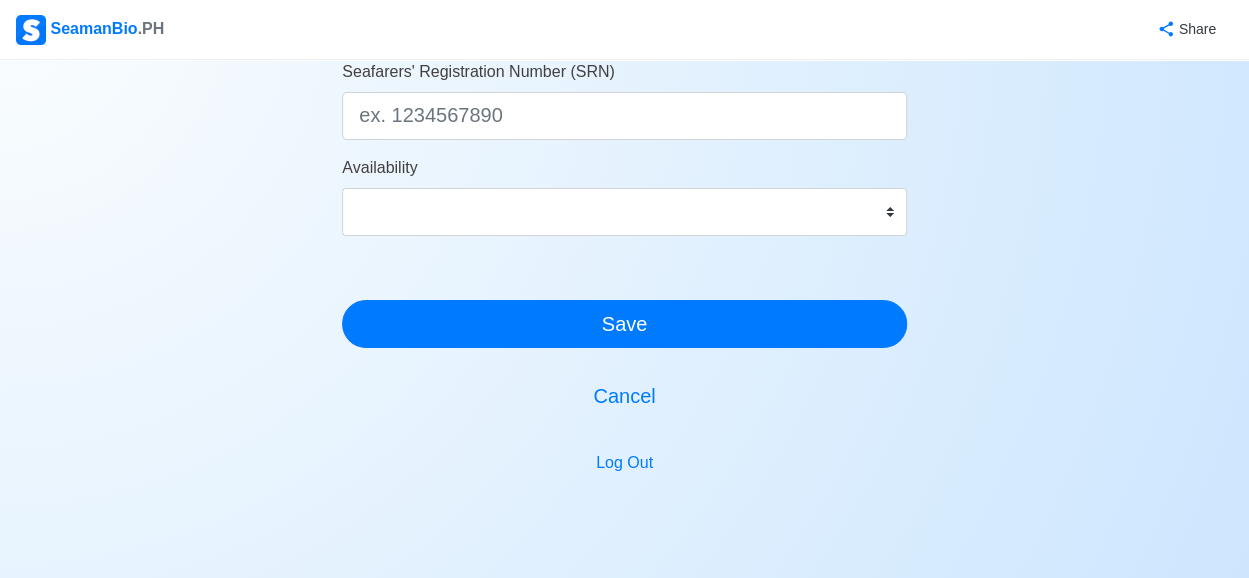 scroll, scrollTop: 1300, scrollLeft: 0, axis: vertical 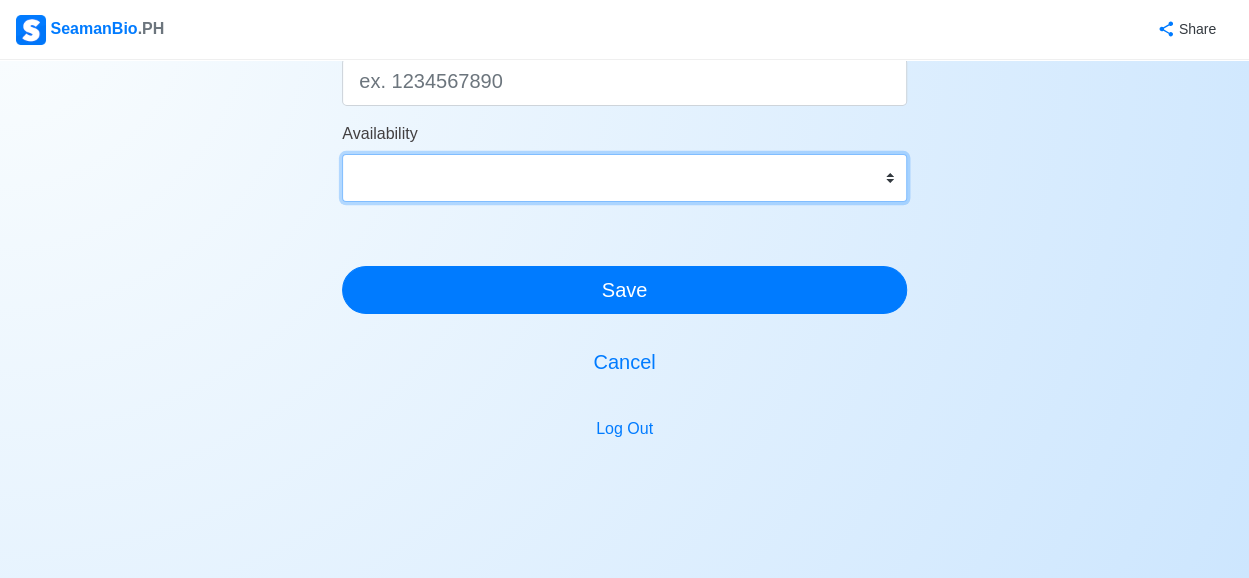 click on "Immediate [MONTH] [YEAR] [MONTH] [YEAR] [MONTH] [YEAR] [MONTH] [YEAR] [MONTH] [YEAR] [MONTH] [YEAR] [MONTH] [YEAR] [MONTH] [YEAR] [MONTH] [YEAR]" at bounding box center (624, 178) 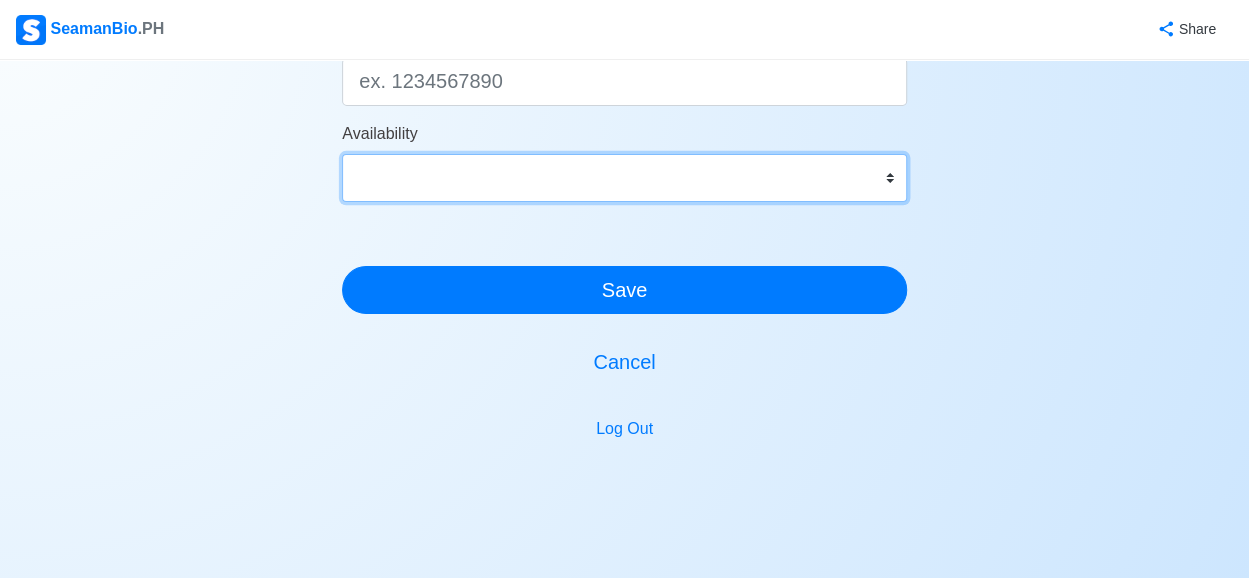 select on "[NUMBER]" 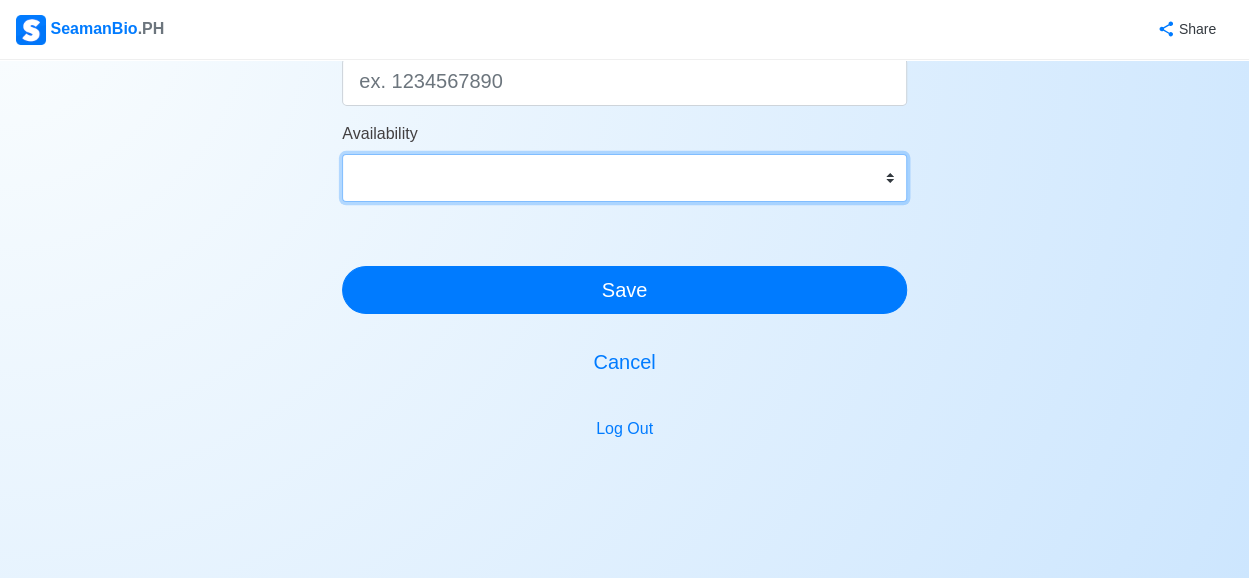 click on "Immediate [MONTH] [YEAR] [MONTH] [YEAR] [MONTH] [YEAR] [MONTH] [YEAR] [MONTH] [YEAR] [MONTH] [YEAR] [MONTH] [YEAR] [MONTH] [YEAR] [MONTH] [YEAR]" at bounding box center (624, 178) 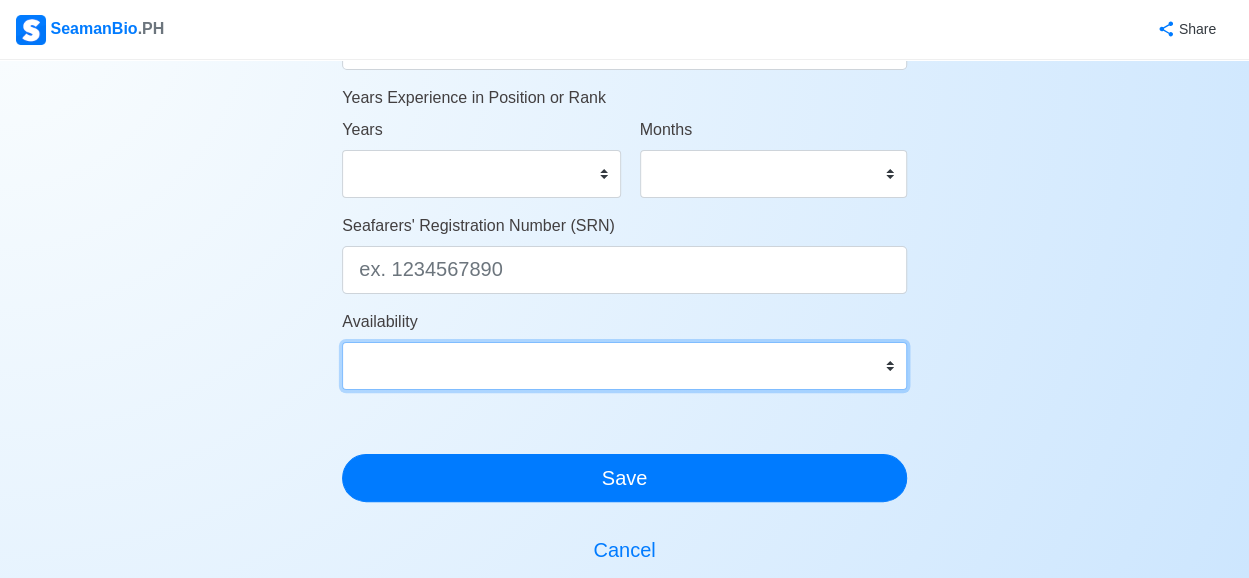 scroll, scrollTop: 1000, scrollLeft: 0, axis: vertical 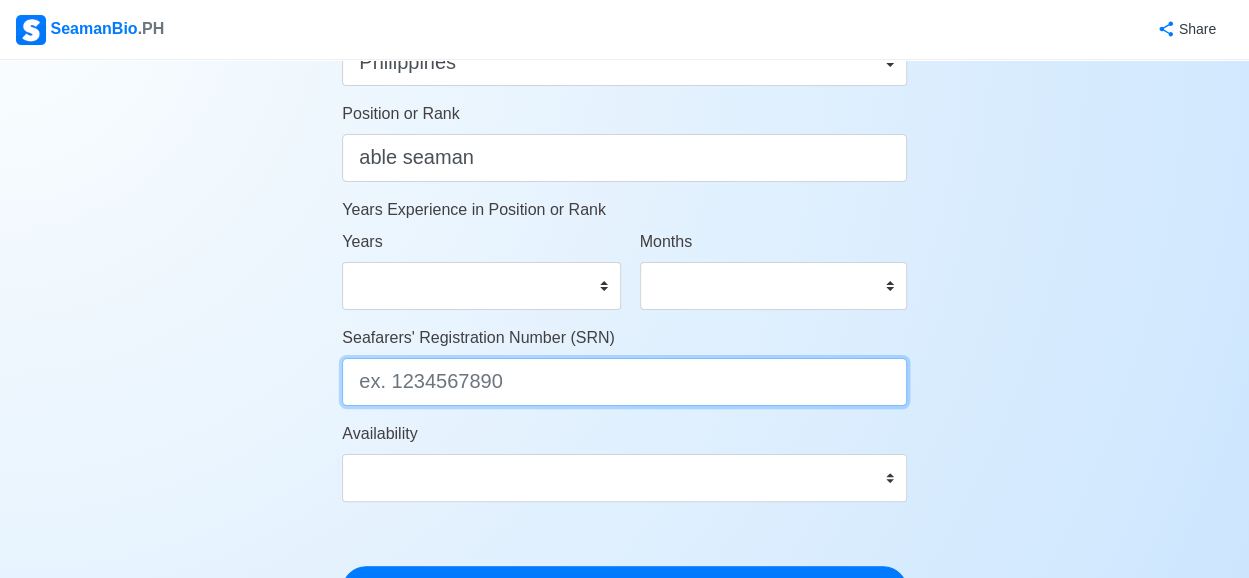 click on "Seafarers' Registration Number (SRN)" at bounding box center [624, 382] 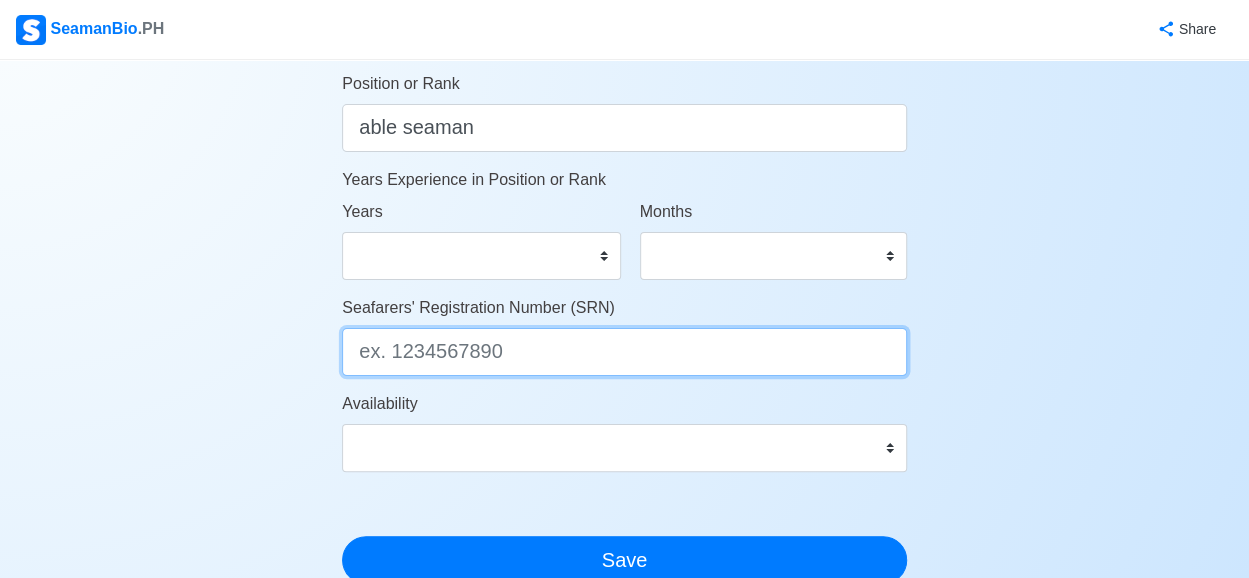 scroll, scrollTop: 1000, scrollLeft: 0, axis: vertical 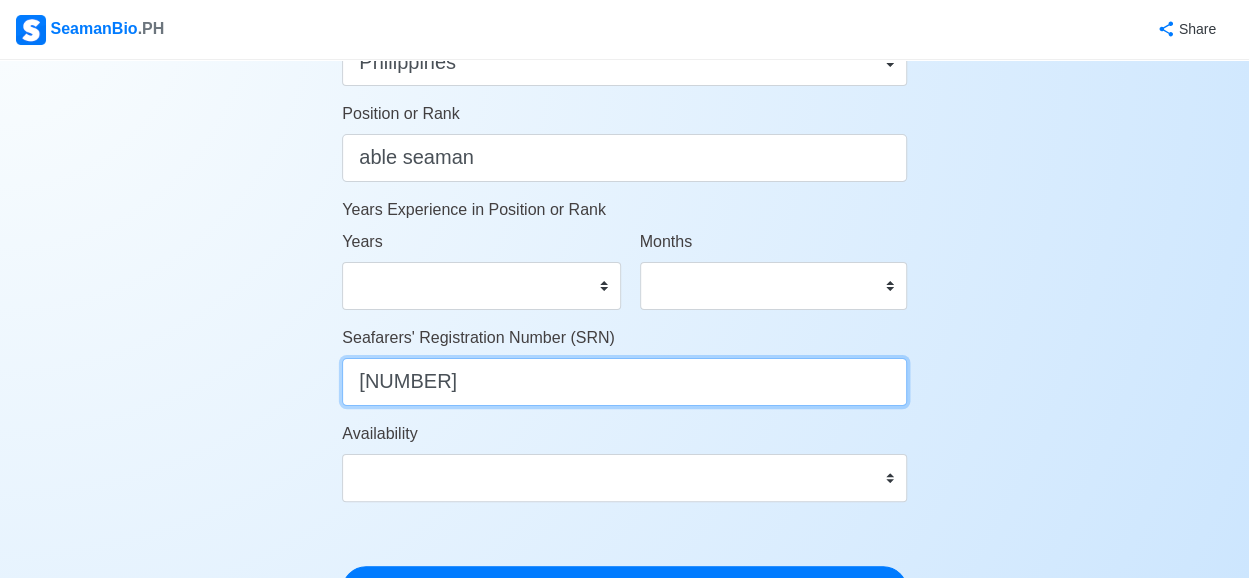 type on "[NUMBER]" 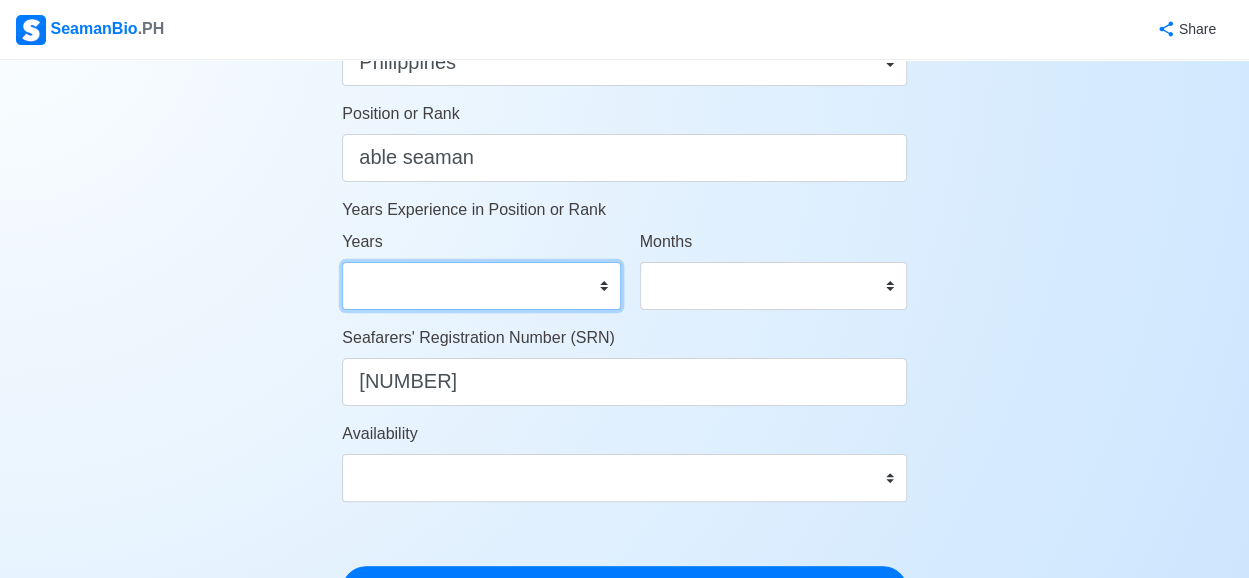 click on "0 1 2 3 4 5 6 7 8 9 10 11 12 13 14 15 16 17 18 19 20 21 22 23 24 25 26 27 28 29 30 31 32 33 34 35 36 37 38 39 40 41 42 43 44 45 46 47 48 49 50" at bounding box center [481, 286] 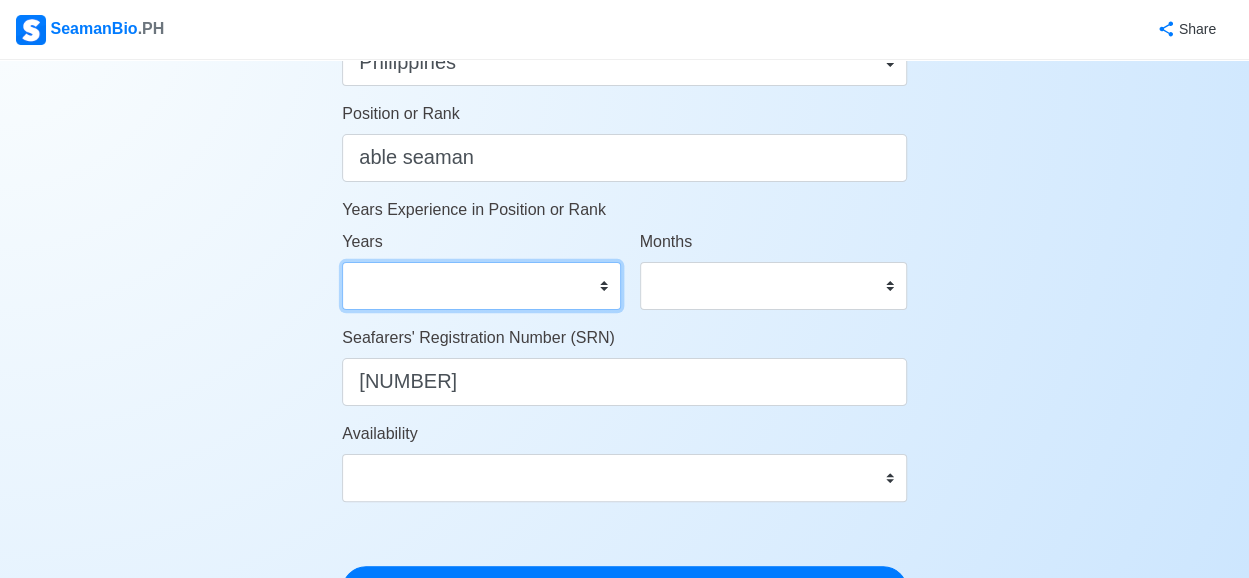 select on "10" 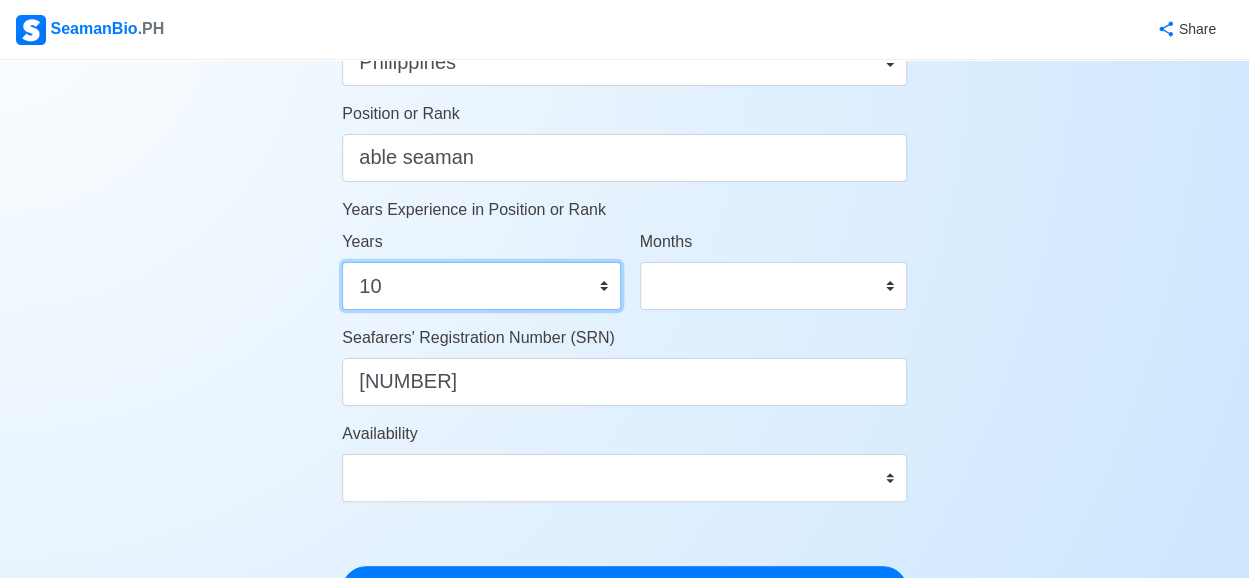 click on "0 1 2 3 4 5 6 7 8 9 10 11 12 13 14 15 16 17 18 19 20 21 22 23 24 25 26 27 28 29 30 31 32 33 34 35 36 37 38 39 40 41 42 43 44 45 46 47 48 49 50" at bounding box center (481, 286) 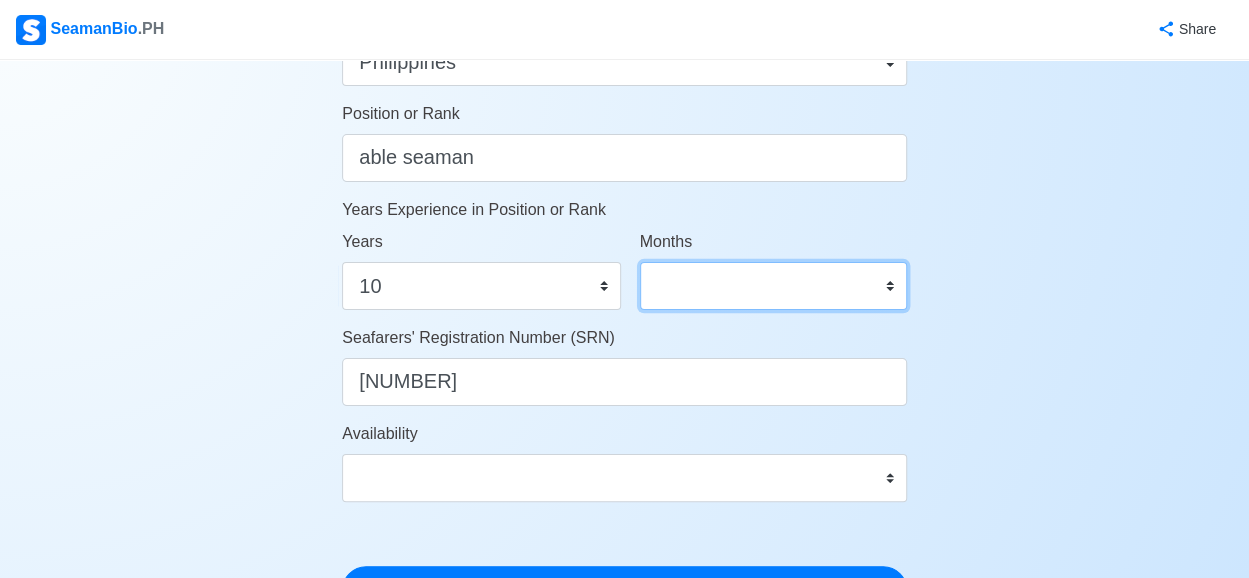 click on "0 1 2 3 4 5 6 7 8 9 10 11" at bounding box center [773, 286] 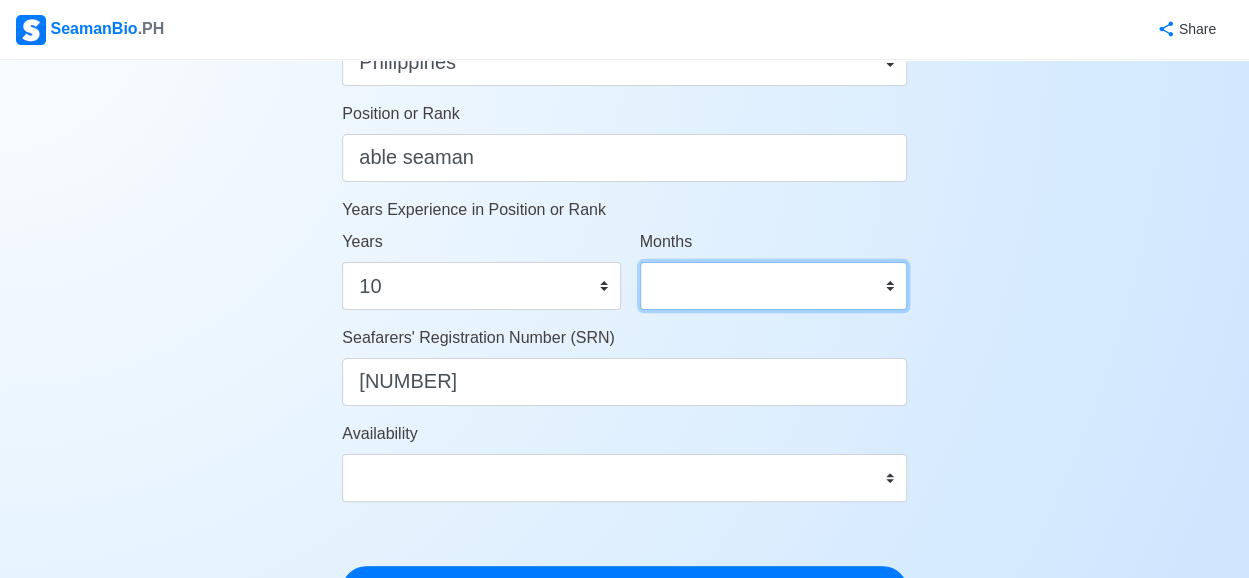 select on "8" 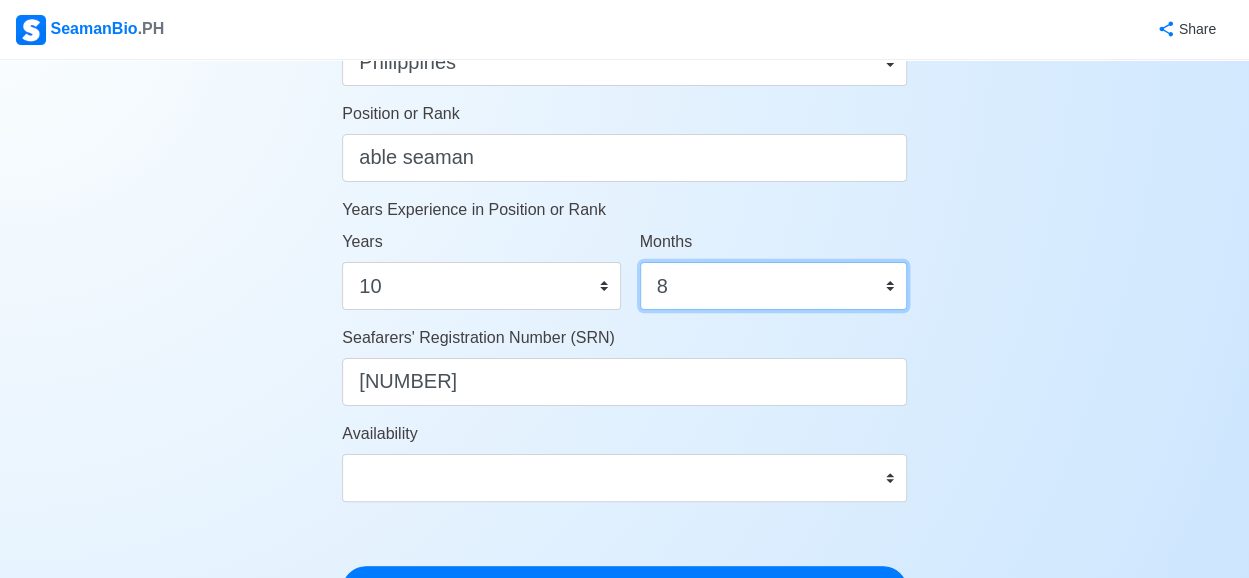 click on "0 1 2 3 4 5 6 7 8 9 10 11" at bounding box center (773, 286) 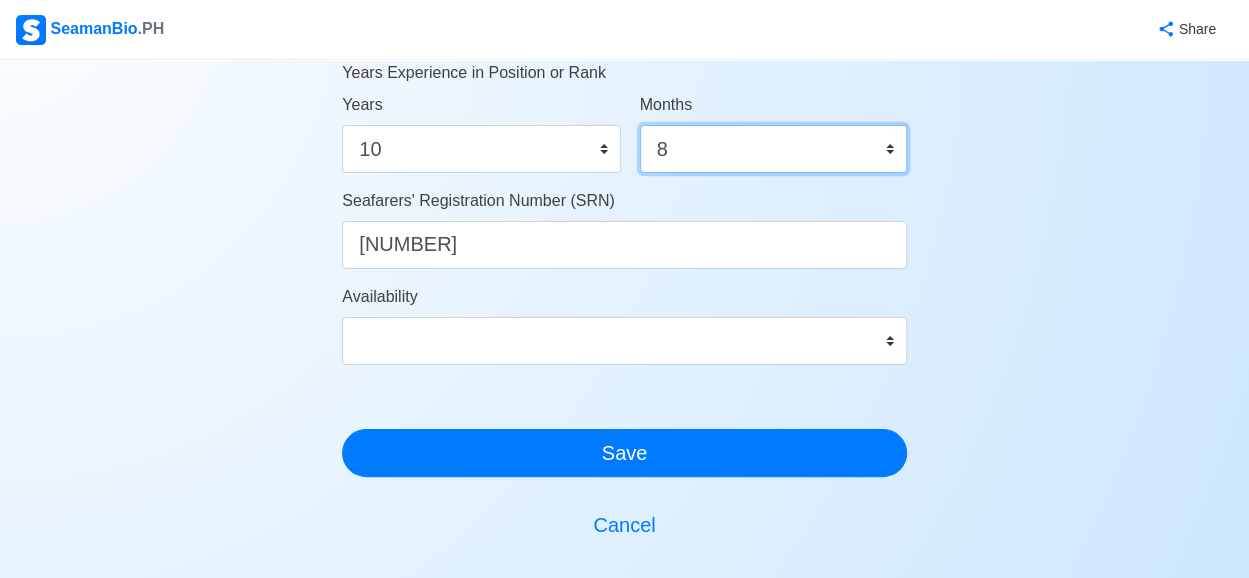 scroll, scrollTop: 1300, scrollLeft: 0, axis: vertical 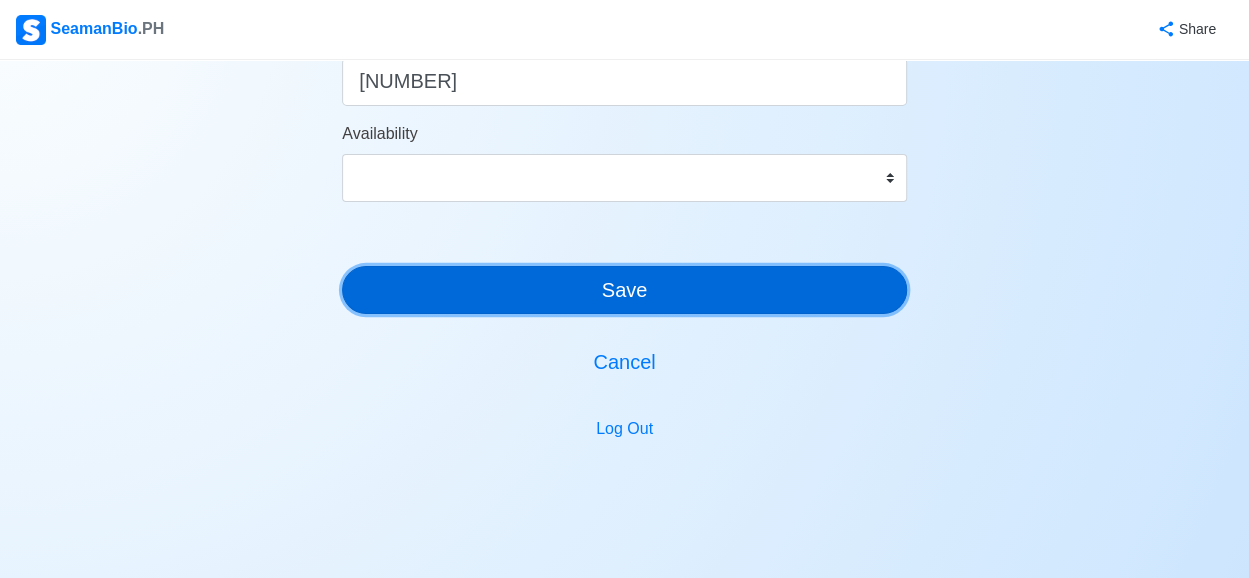 click on "Save" at bounding box center (624, 290) 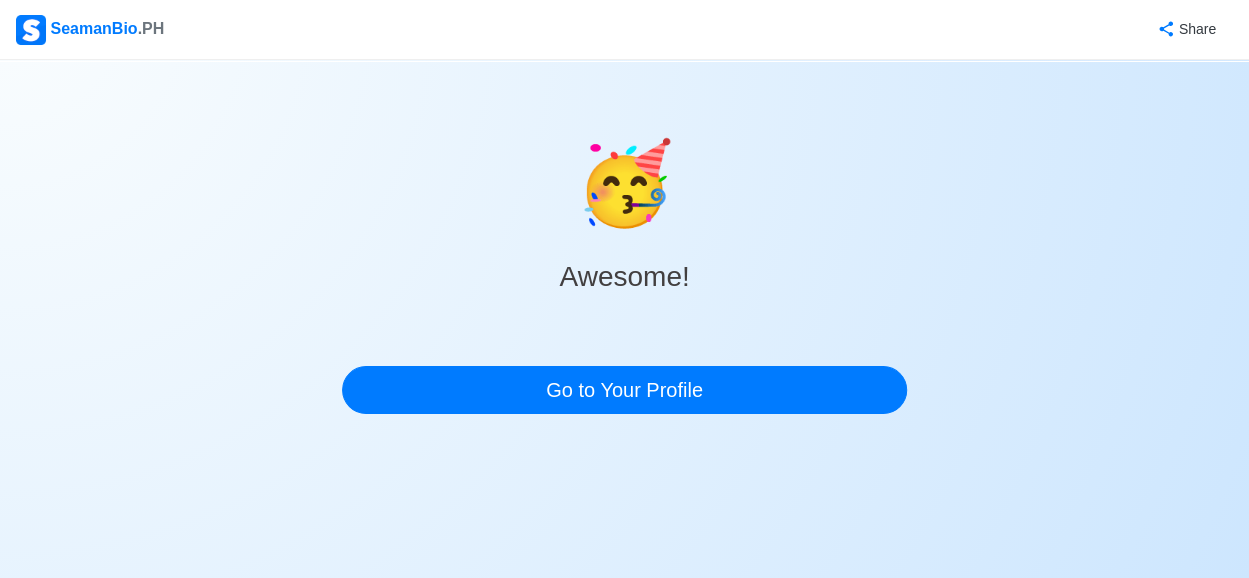 scroll, scrollTop: 0, scrollLeft: 0, axis: both 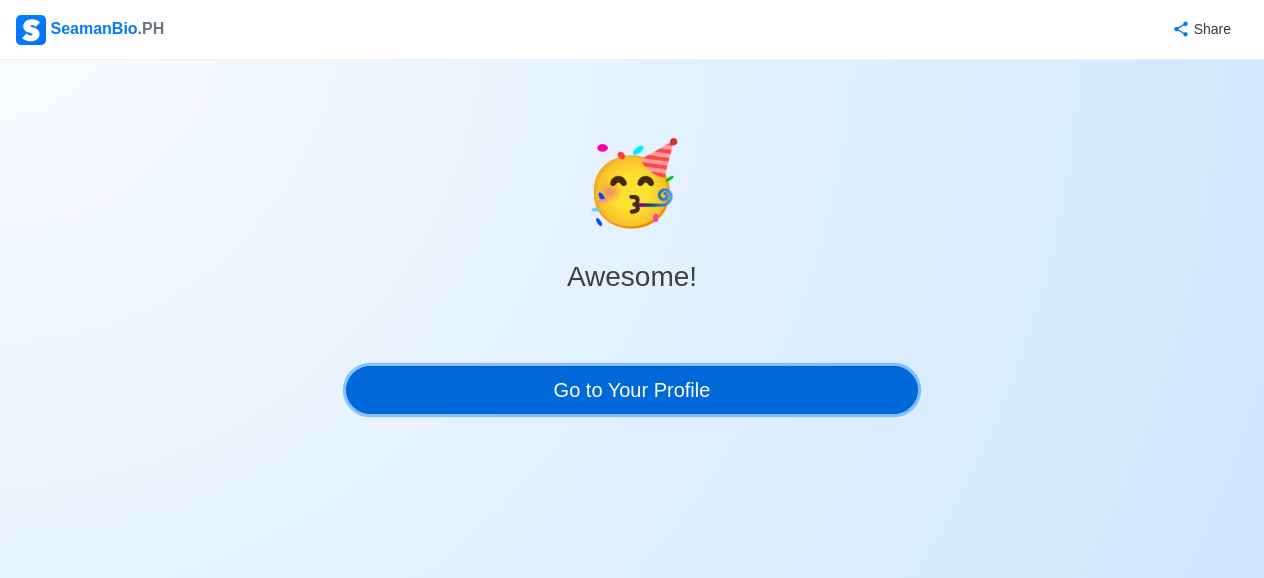 click on "Go to Your Profile" at bounding box center (632, 390) 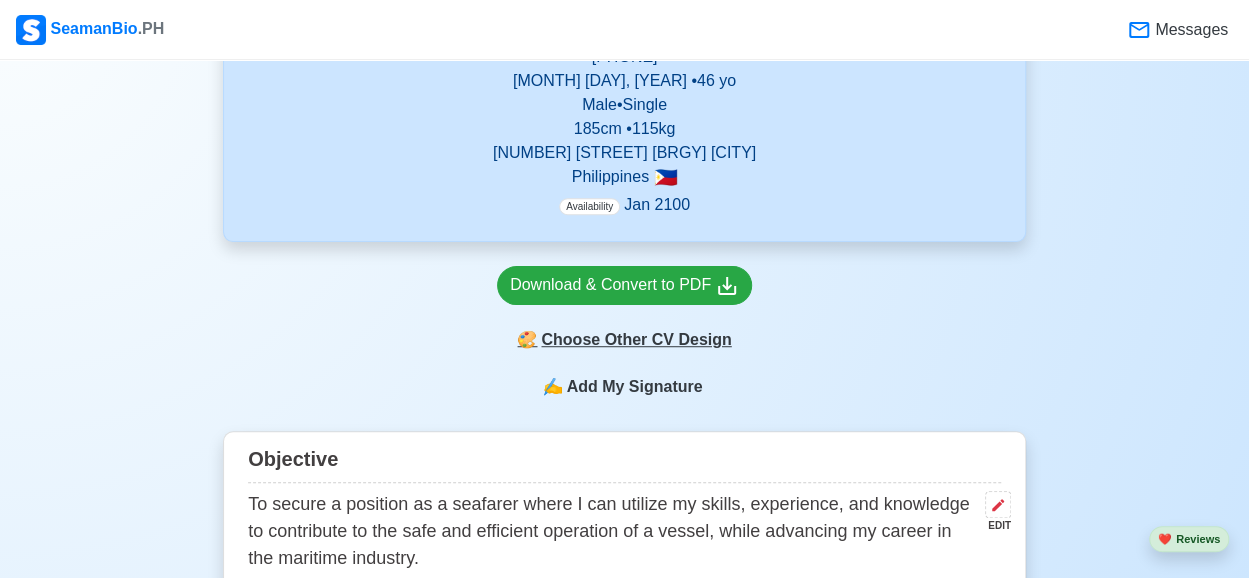 scroll, scrollTop: 500, scrollLeft: 0, axis: vertical 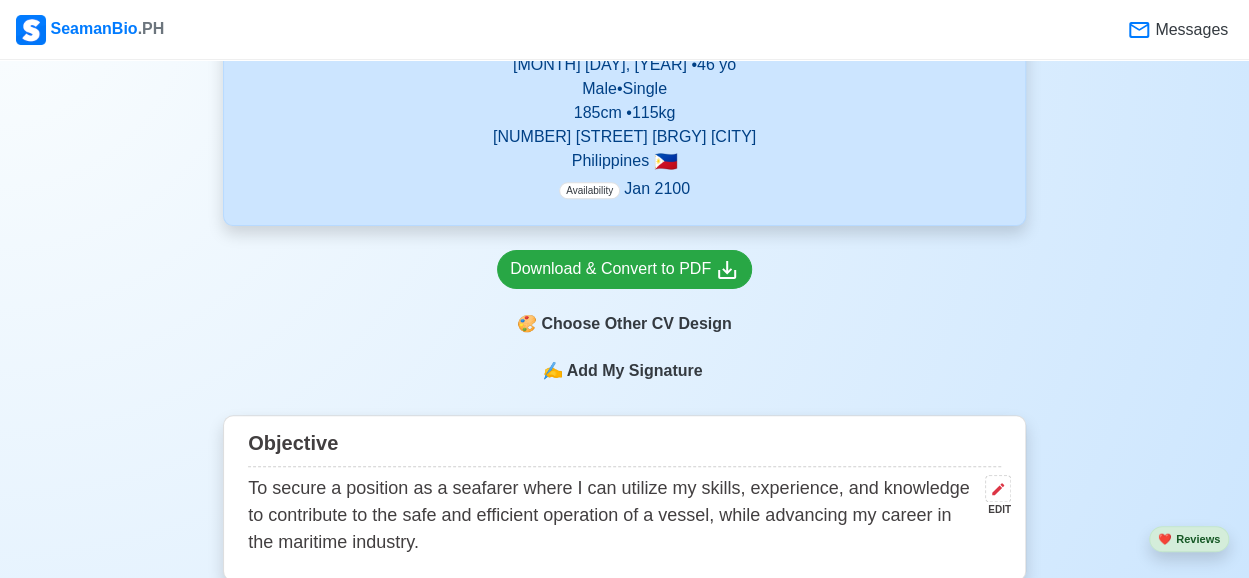 click on "Availability" at bounding box center (589, 190) 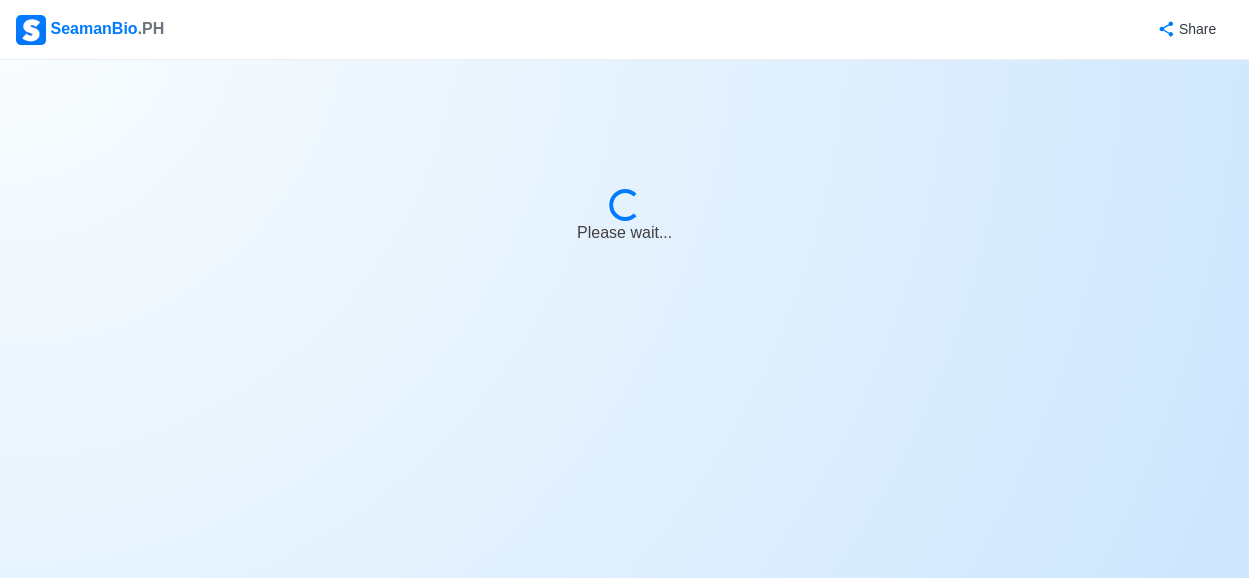 select on "Actively Looking for Job" 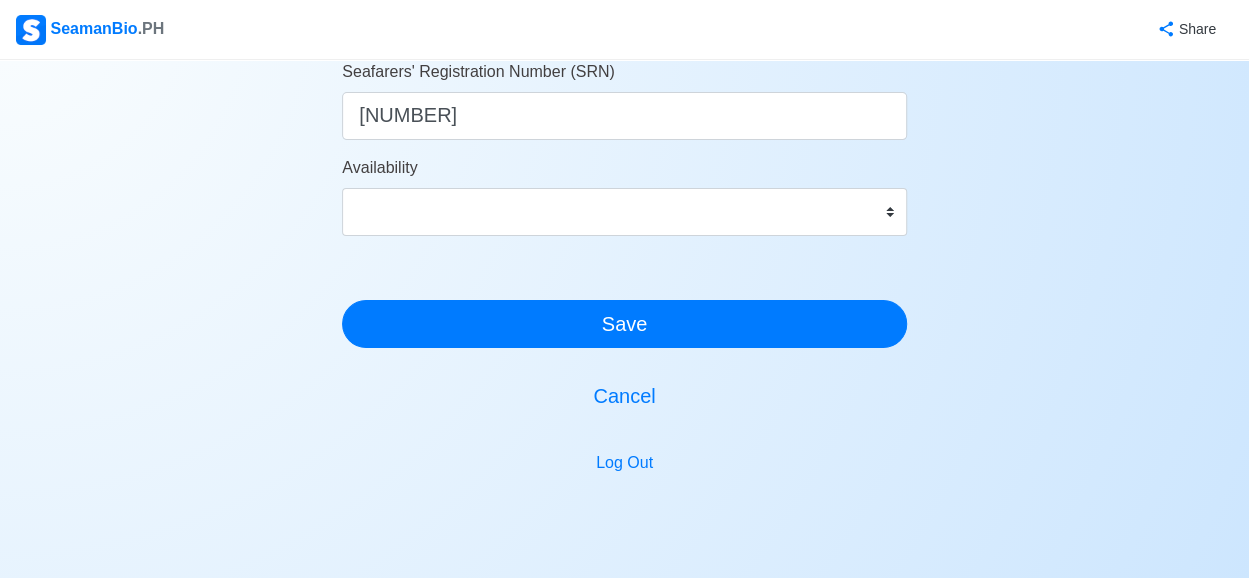 scroll, scrollTop: 1300, scrollLeft: 0, axis: vertical 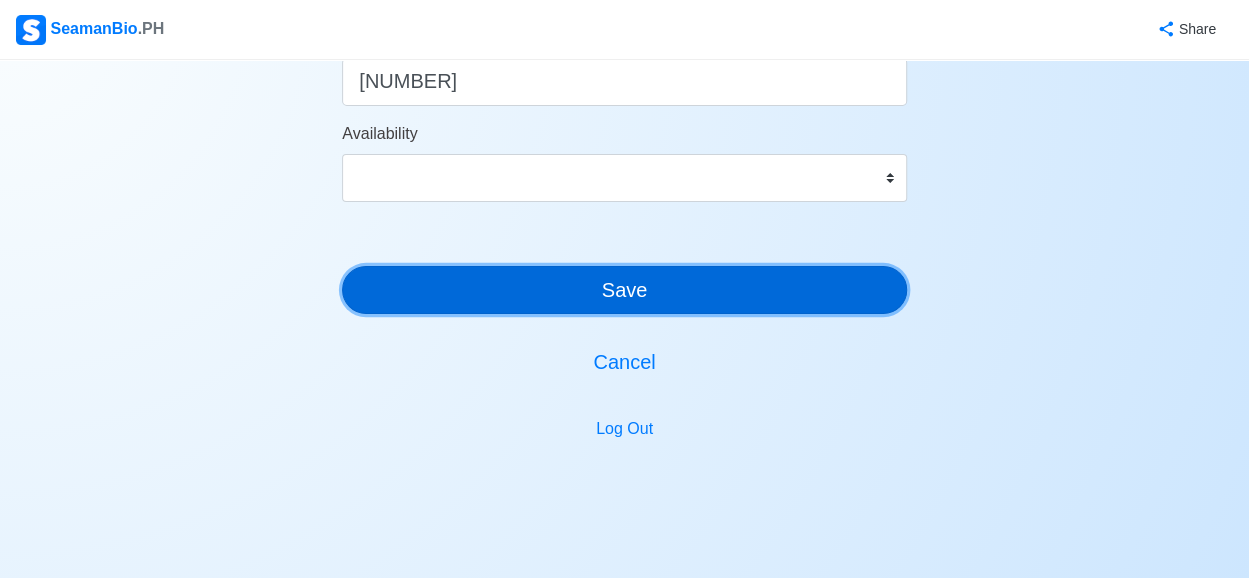 click on "Save" at bounding box center (624, 290) 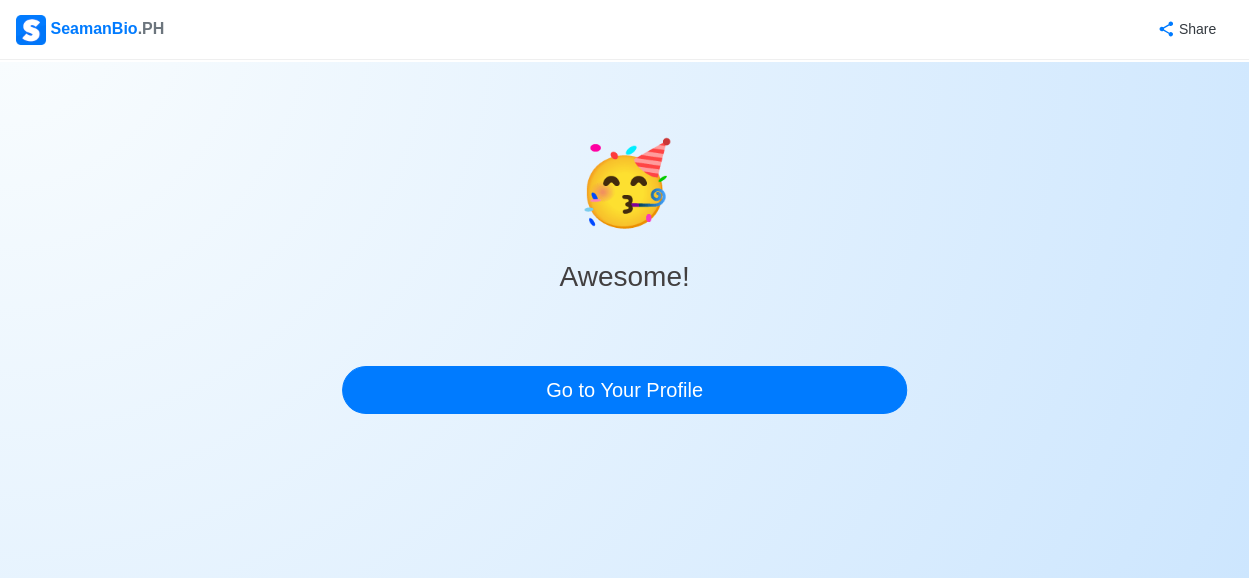 scroll, scrollTop: 0, scrollLeft: 0, axis: both 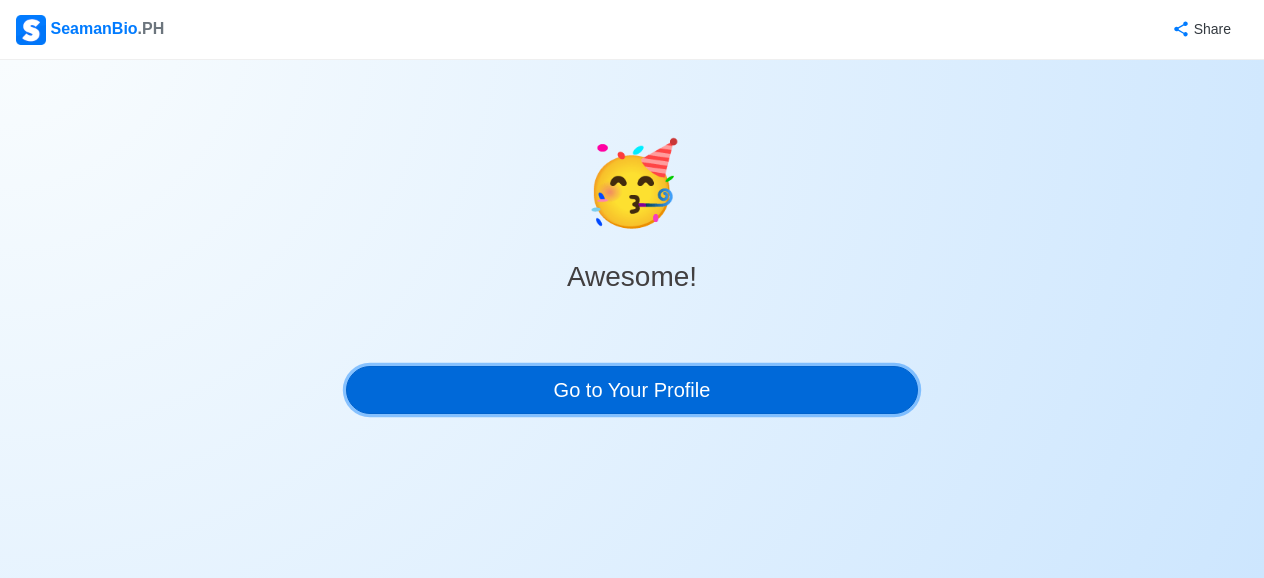 click on "Go to Your Profile" at bounding box center [632, 390] 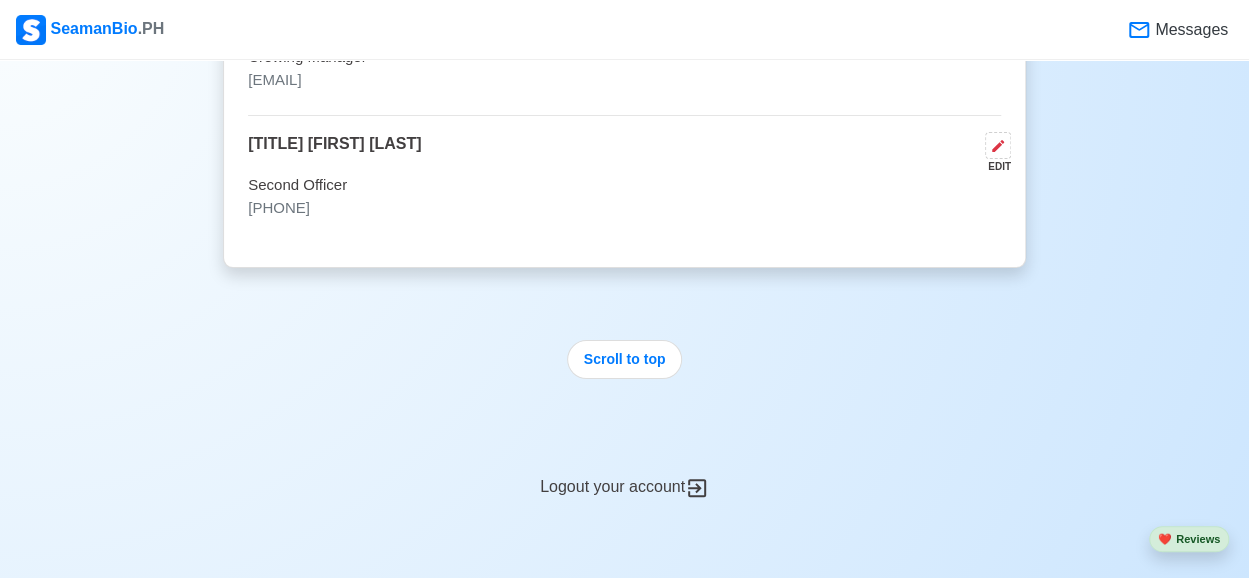 scroll, scrollTop: 5698, scrollLeft: 0, axis: vertical 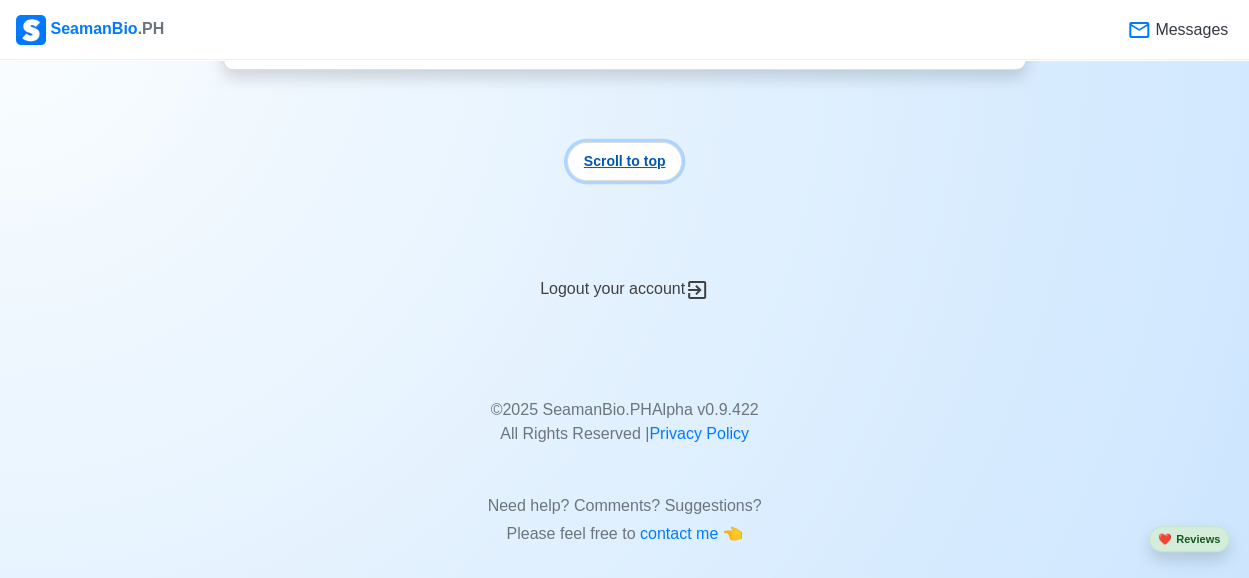 click on "Scroll to top" at bounding box center [625, 161] 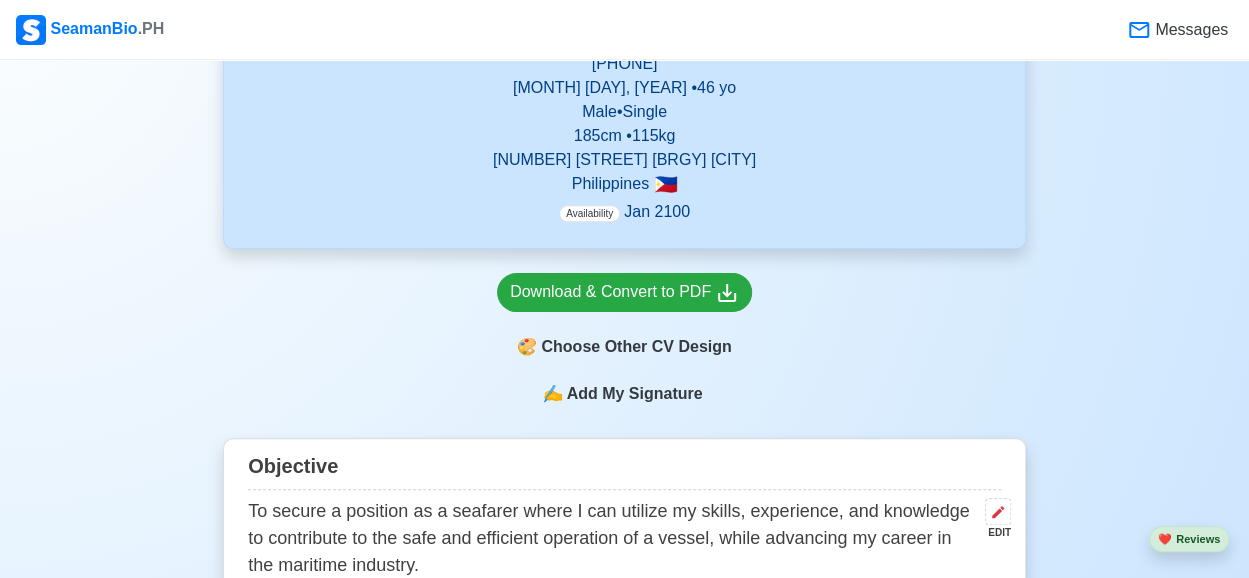 scroll, scrollTop: 500, scrollLeft: 0, axis: vertical 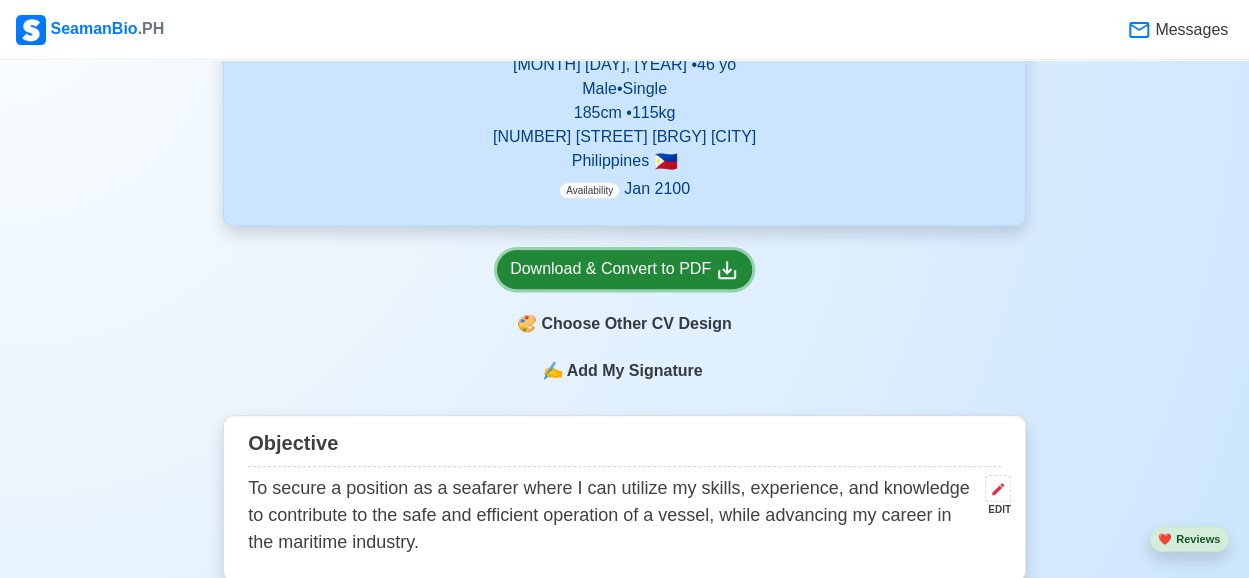 click on "Download & Convert to PDF" at bounding box center [624, 269] 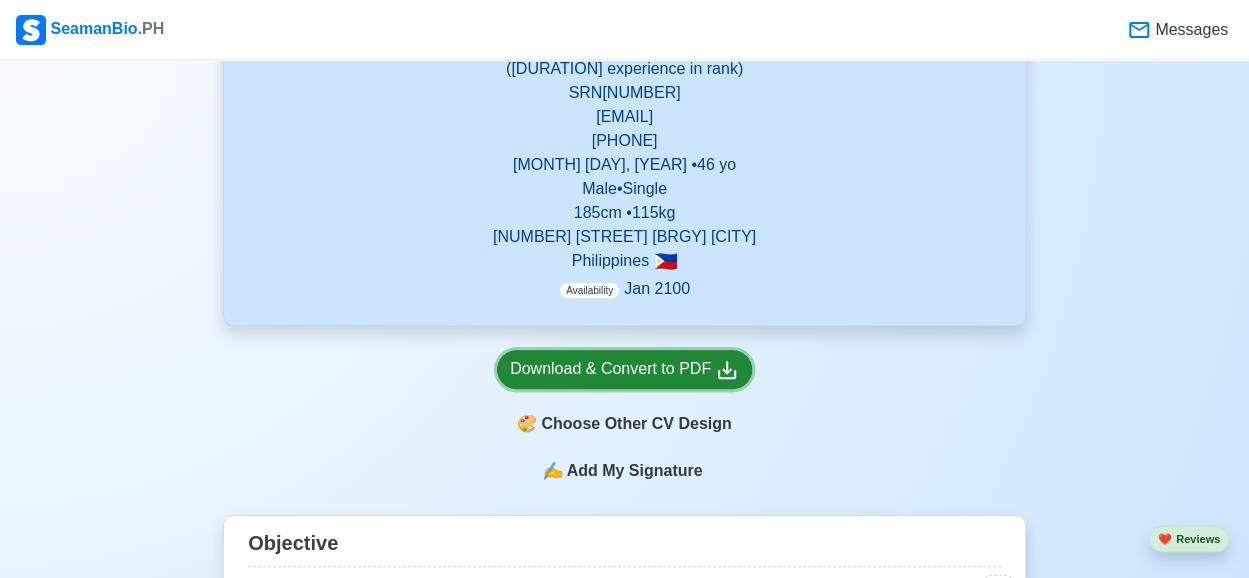 scroll, scrollTop: 300, scrollLeft: 0, axis: vertical 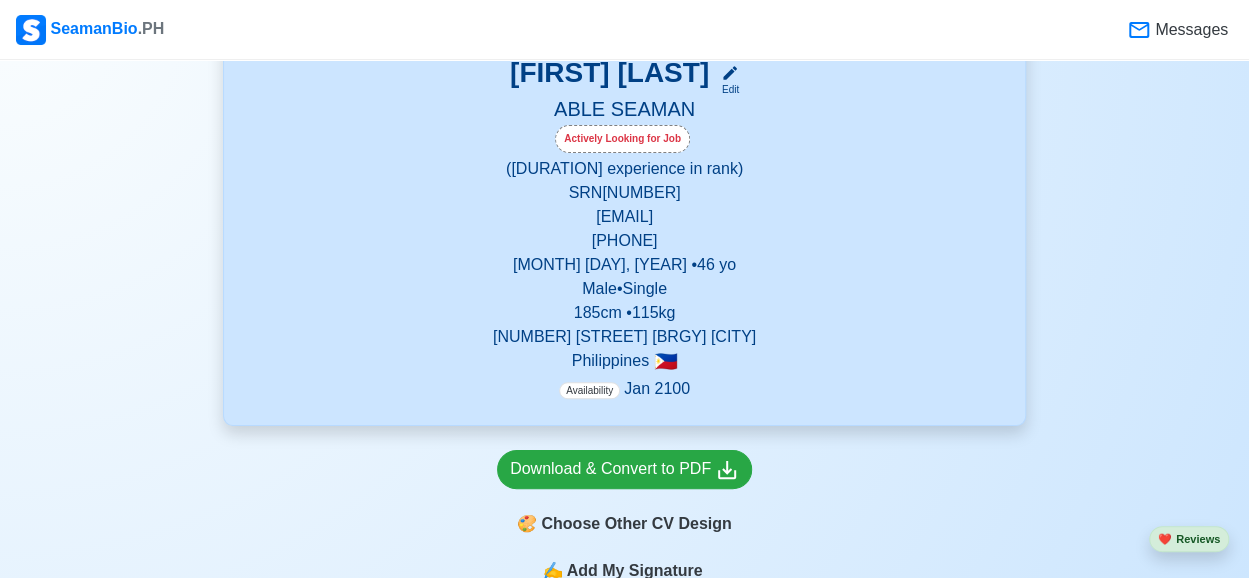 click on "Availability [DATE]" at bounding box center [624, 389] 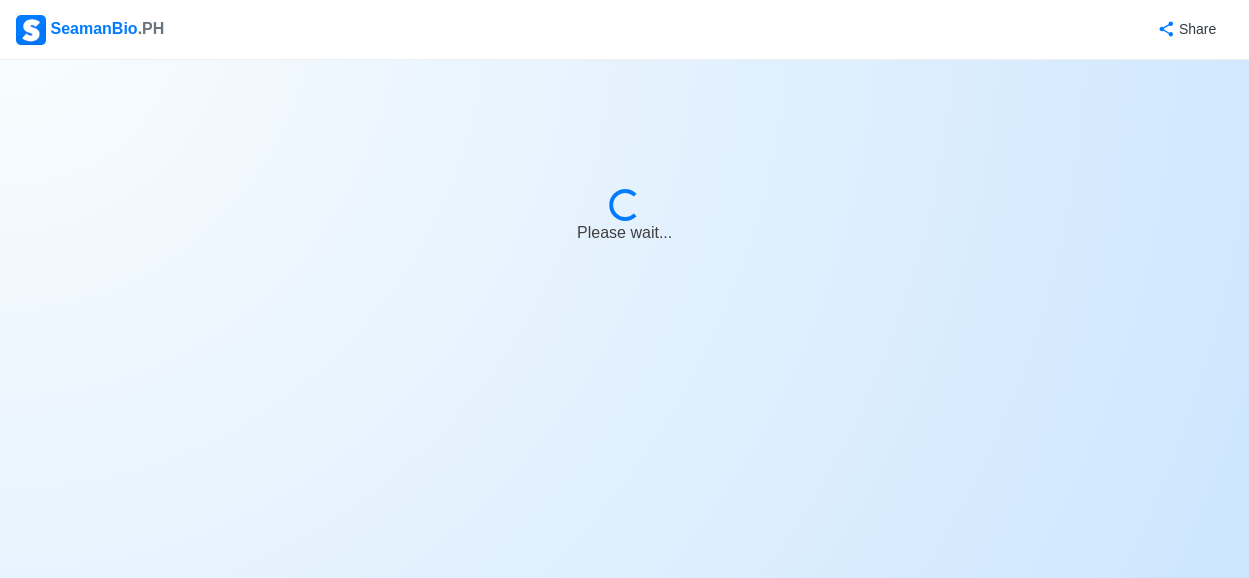 select on "Actively Looking for Job" 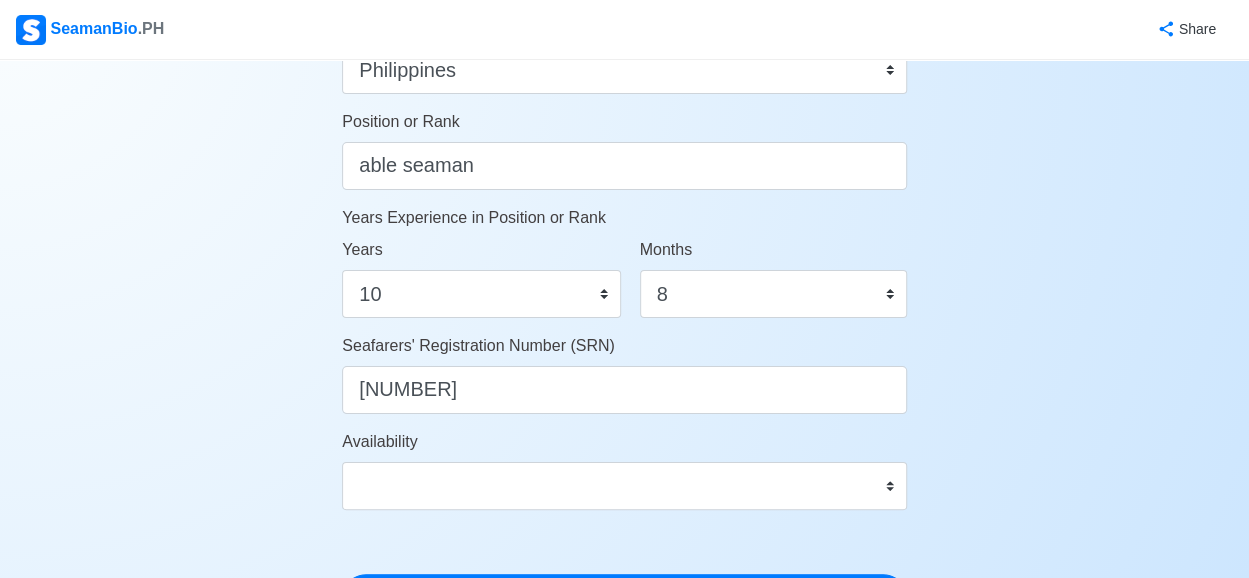 scroll, scrollTop: 1200, scrollLeft: 0, axis: vertical 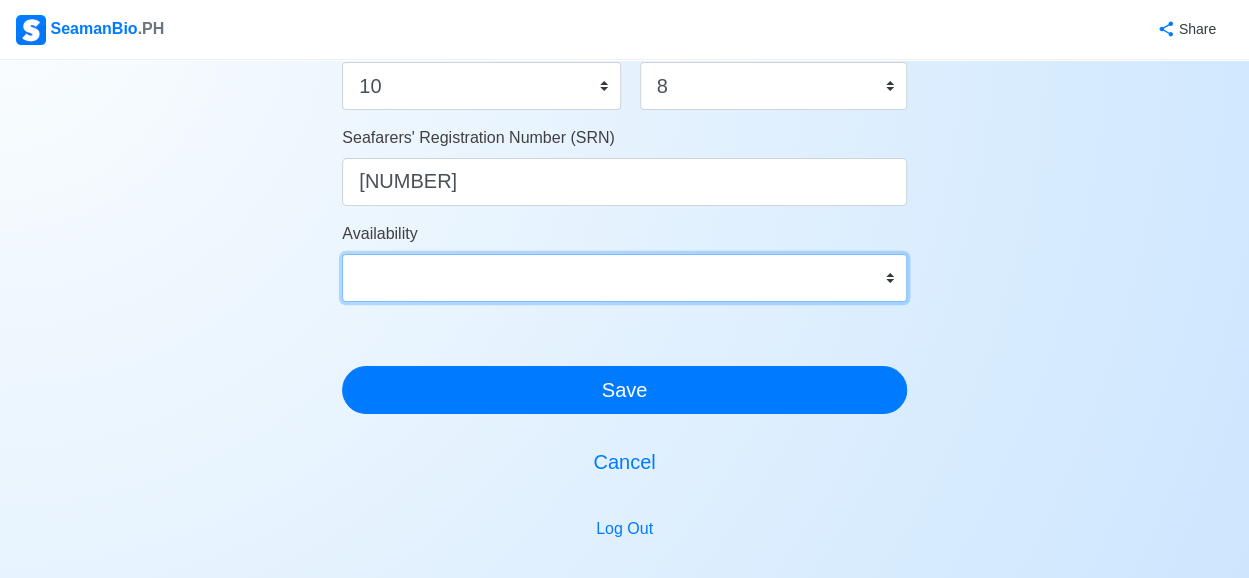 click on "Immediate [MONTH] [YEAR] [MONTH] [YEAR] [MONTH] [YEAR] [MONTH] [YEAR] [MONTH] [YEAR] [MONTH] [YEAR] [MONTH] [YEAR] [MONTH] [YEAR] [MONTH] [YEAR]" at bounding box center [624, 278] 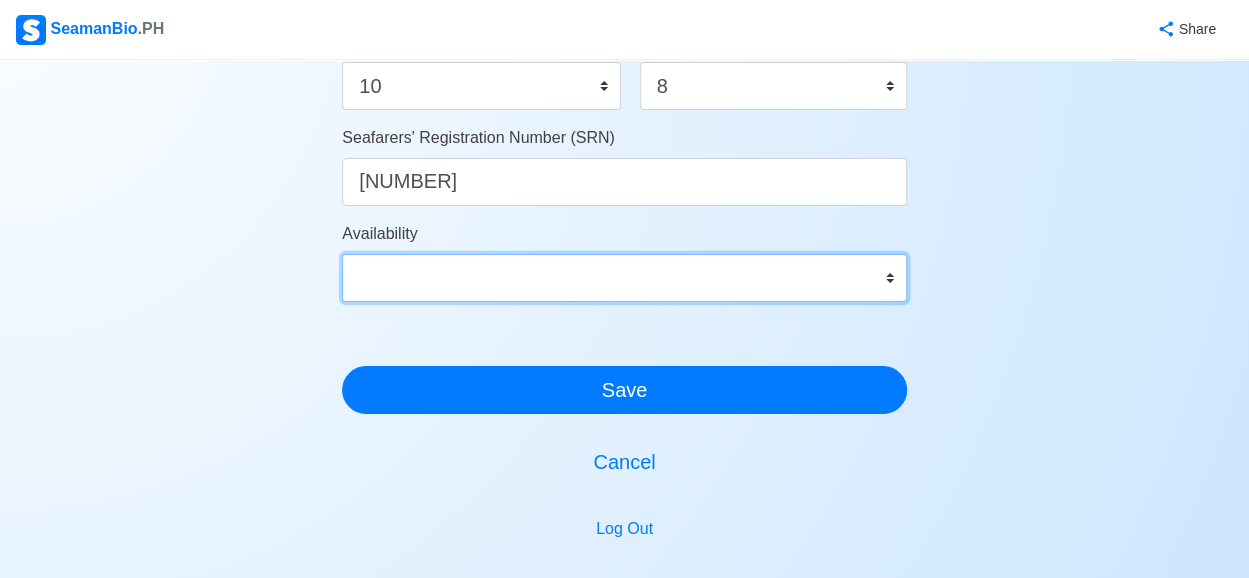 select on "[NUMBER]" 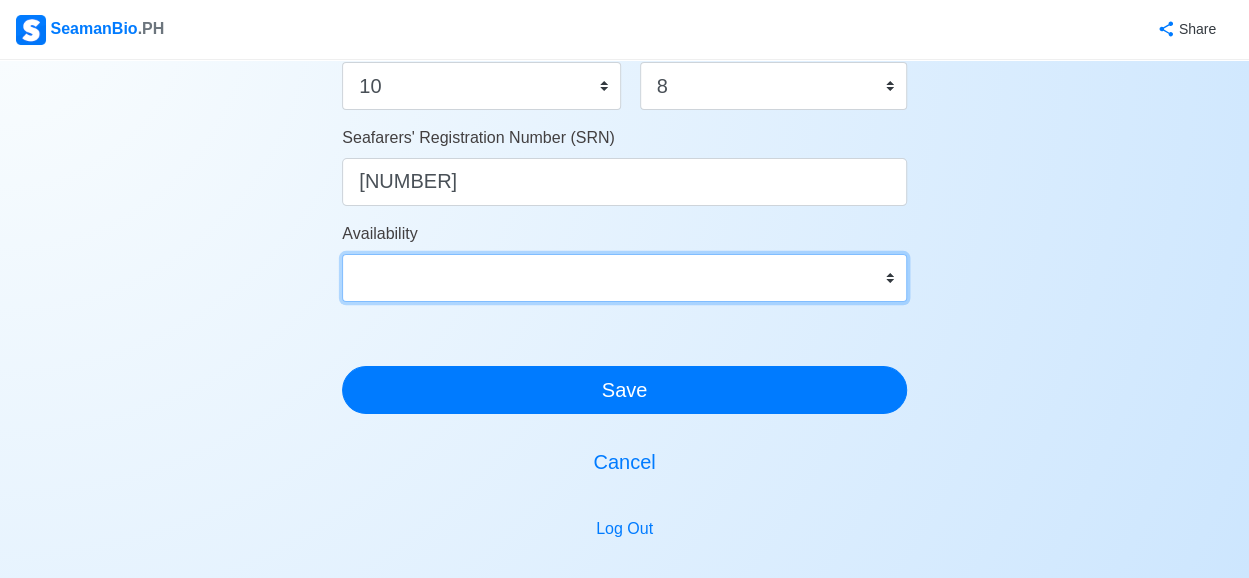 click on "Immediate [MONTH] [YEAR] [MONTH] [YEAR] [MONTH] [YEAR] [MONTH] [YEAR] [MONTH] [YEAR] [MONTH] [YEAR] [MONTH] [YEAR] [MONTH] [YEAR] [MONTH] [YEAR]" at bounding box center [624, 278] 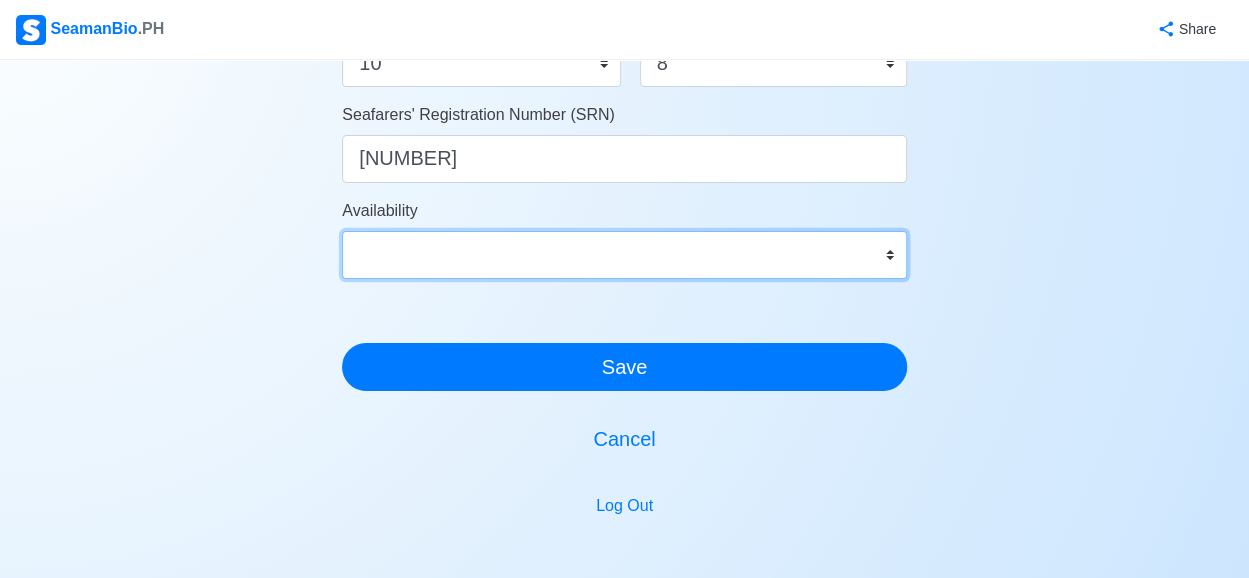 scroll, scrollTop: 1350, scrollLeft: 0, axis: vertical 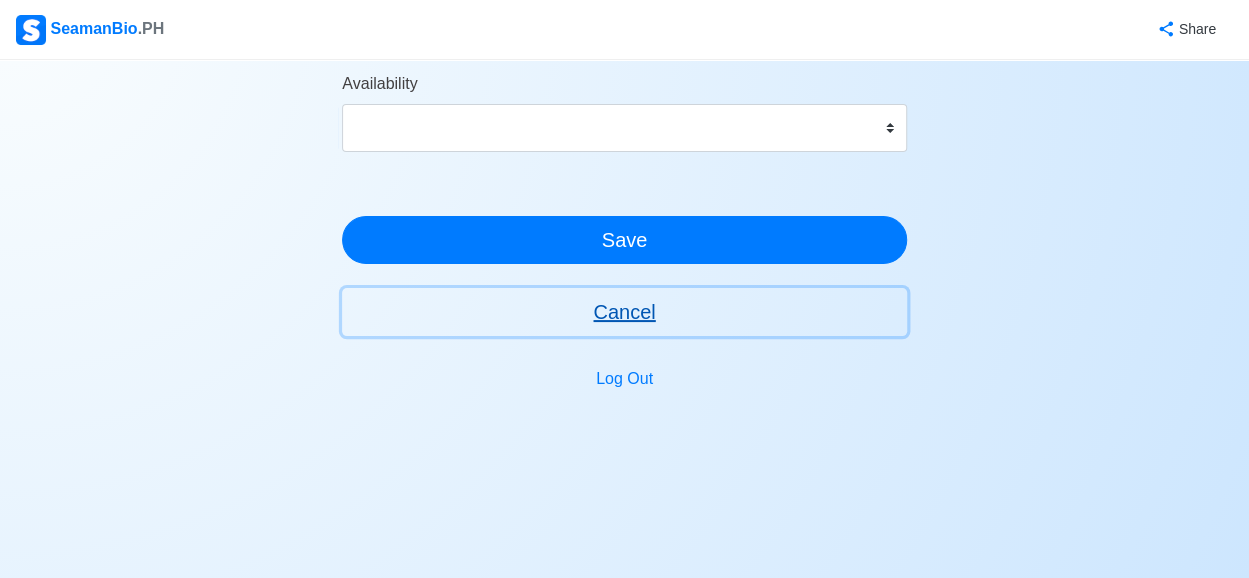 click on "Cancel" at bounding box center [624, 312] 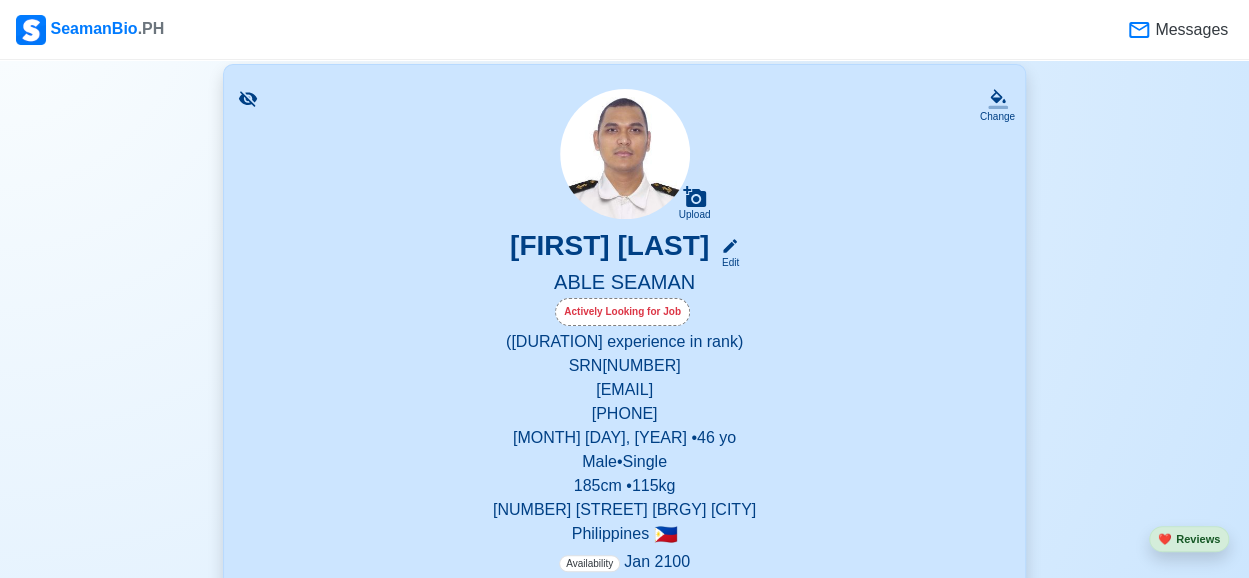 scroll, scrollTop: 200, scrollLeft: 0, axis: vertical 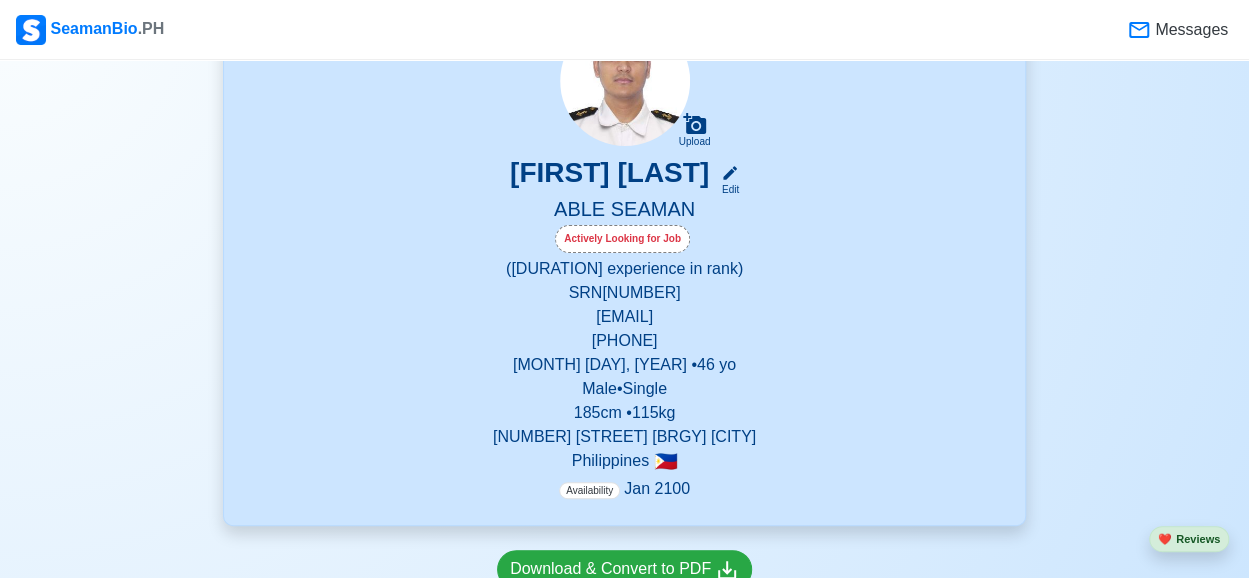 click on "Availability" at bounding box center (589, 490) 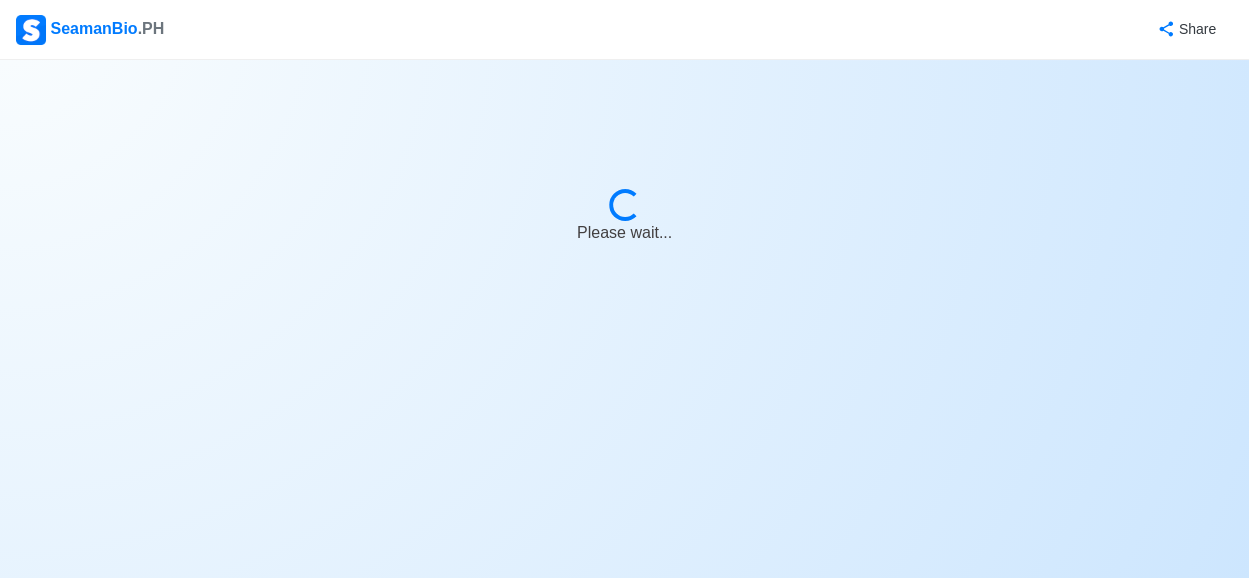 scroll, scrollTop: 0, scrollLeft: 0, axis: both 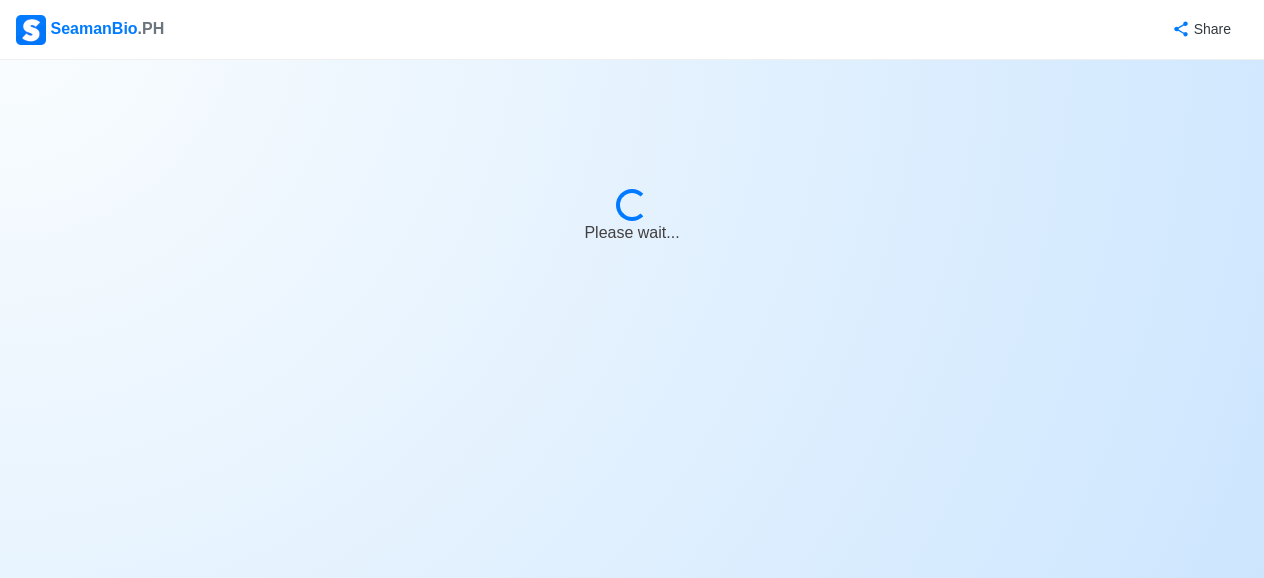 select on "Actively Looking for Job" 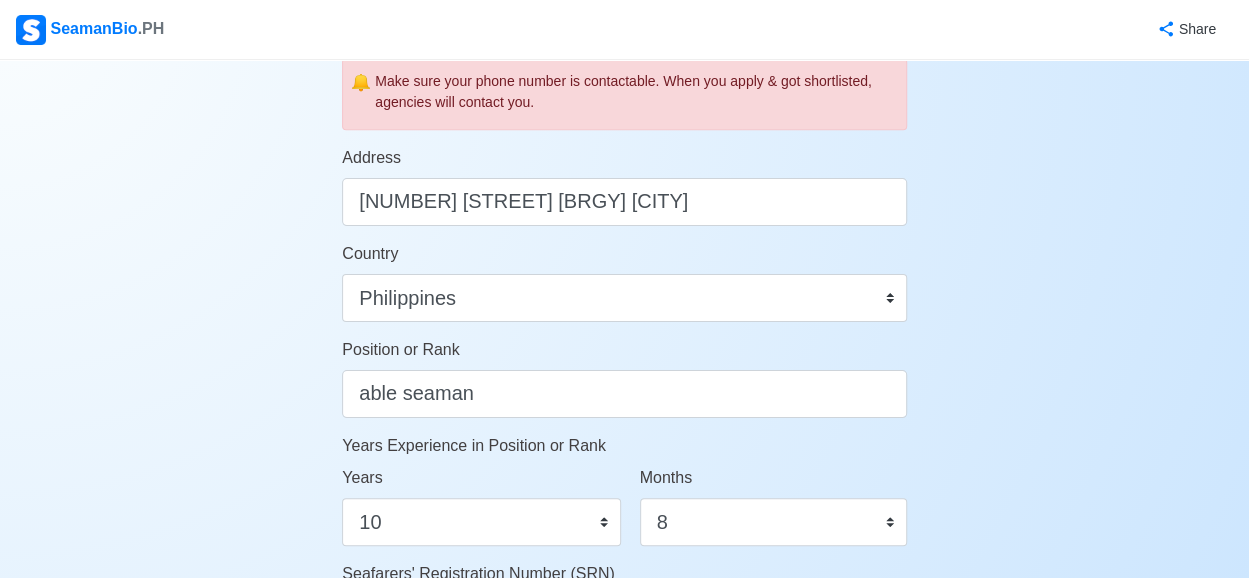 scroll, scrollTop: 1000, scrollLeft: 0, axis: vertical 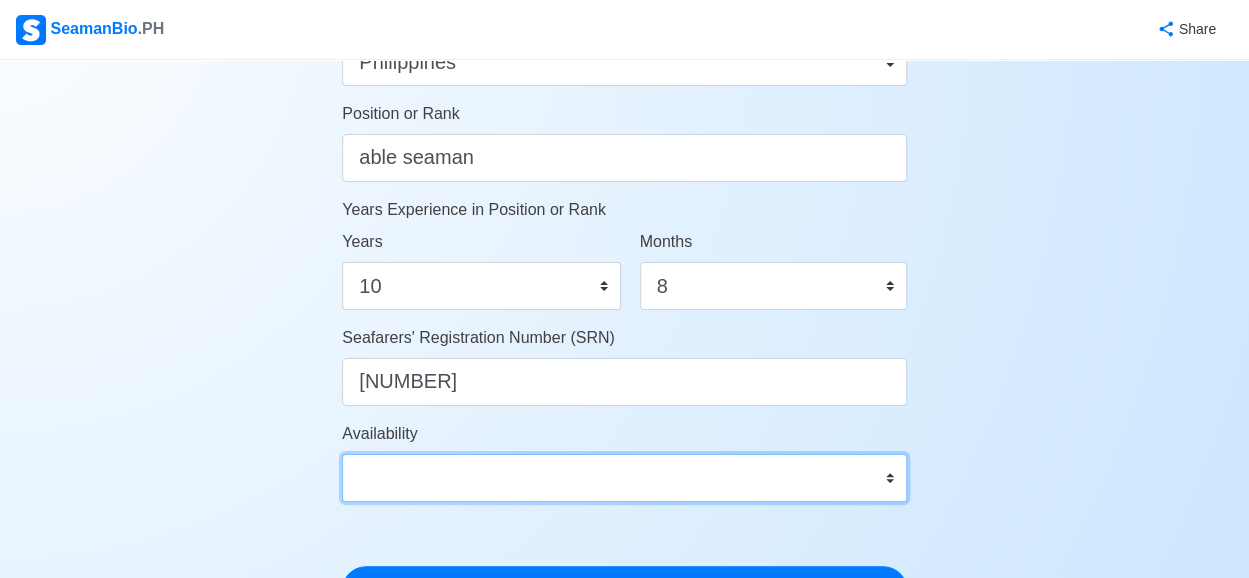 click on "Immediate [MONTH] [YEAR] [MONTH] [YEAR] [MONTH] [YEAR] [MONTH] [YEAR] [MONTH] [YEAR] [MONTH] [YEAR] [MONTH] [YEAR] [MONTH] [YEAR] [MONTH] [YEAR]" at bounding box center (624, 478) 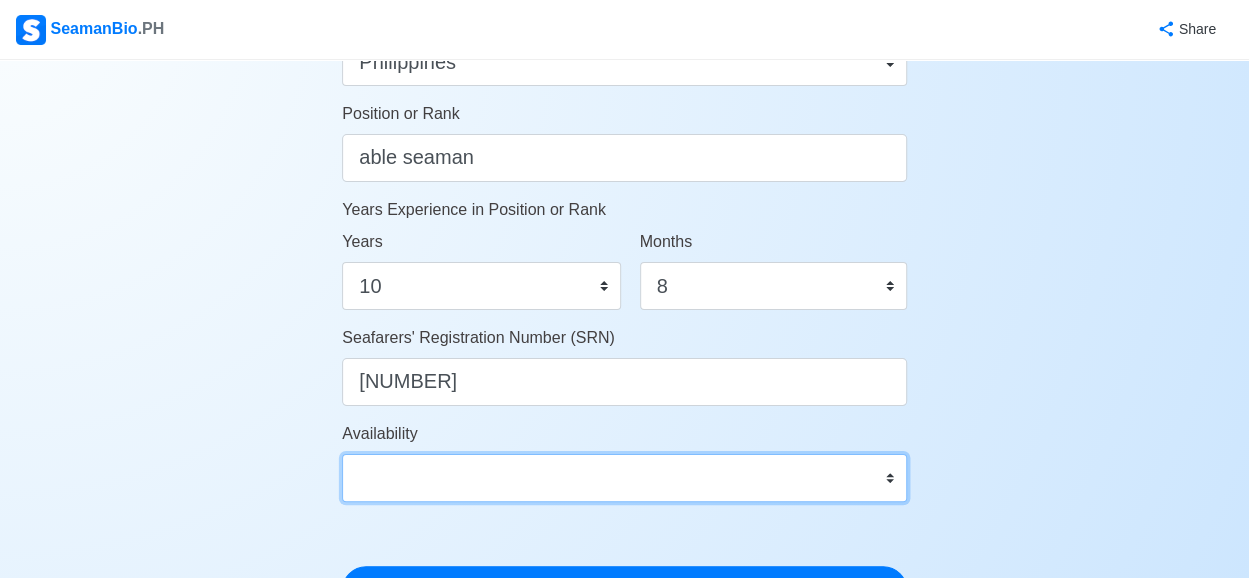 click on "Immediate [MONTH] [YEAR] [MONTH] [YEAR] [MONTH] [YEAR] [MONTH] [YEAR] [MONTH] [YEAR] [MONTH] [YEAR] [MONTH] [YEAR] [MONTH] [YEAR] [MONTH] [YEAR]" at bounding box center [624, 478] 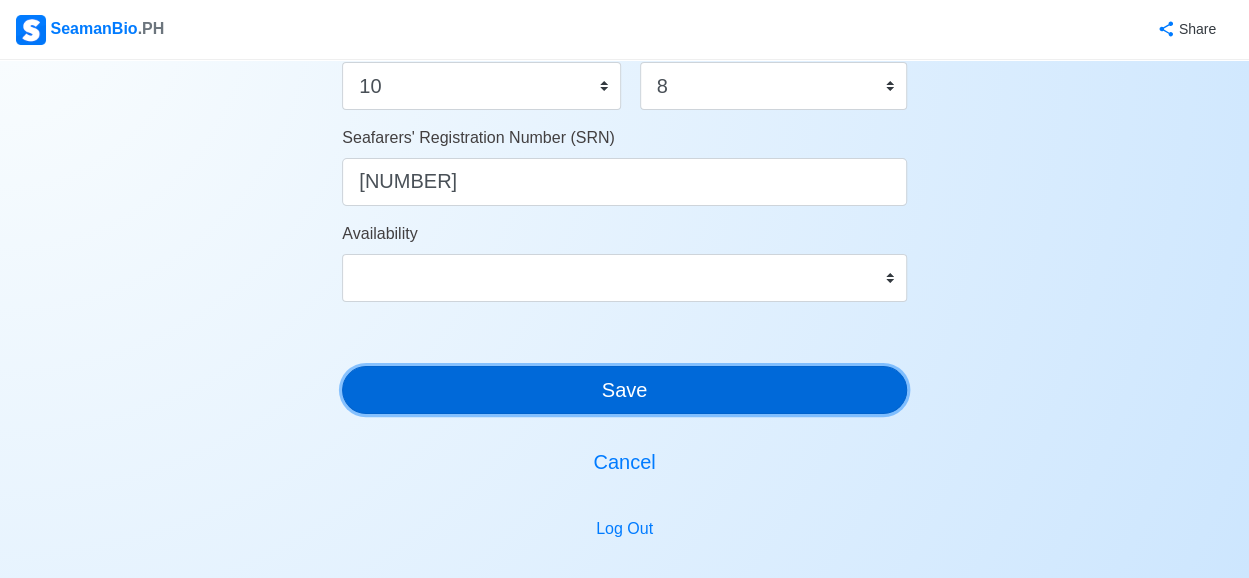 click on "Save" at bounding box center [624, 390] 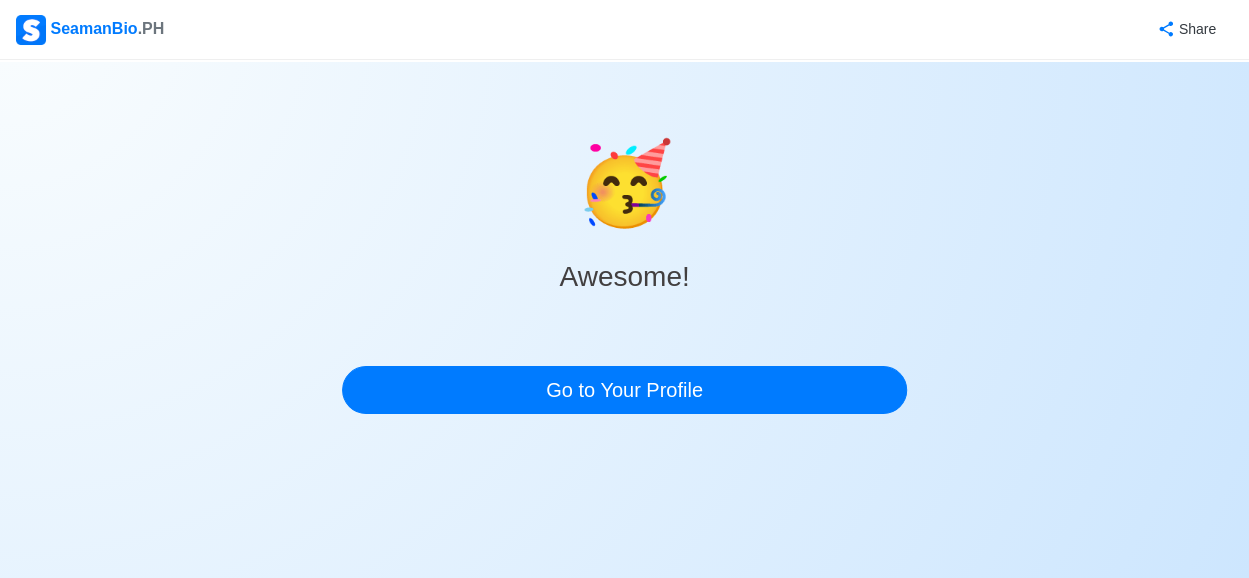 scroll, scrollTop: 0, scrollLeft: 0, axis: both 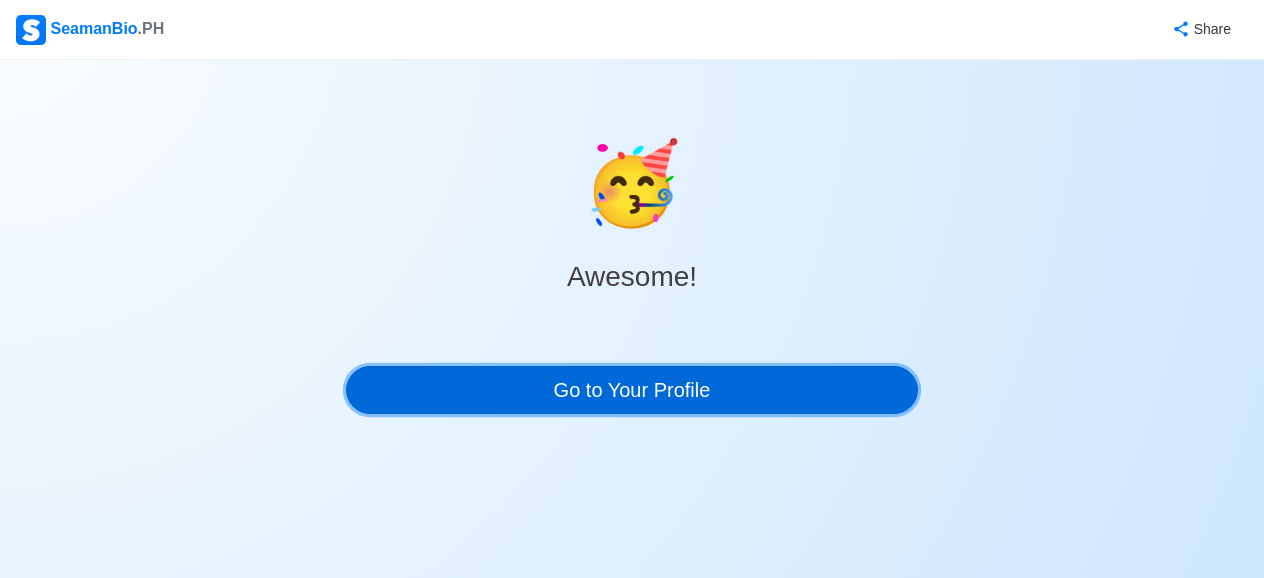 click on "Go to Your Profile" at bounding box center [632, 390] 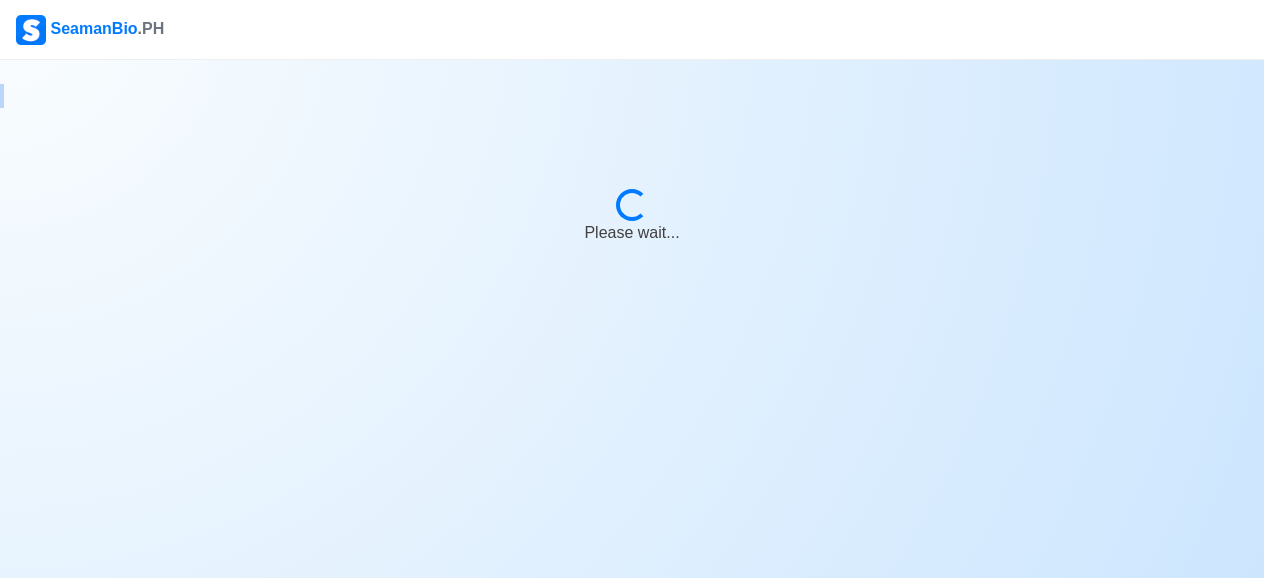 click on "Loading... Please wait..." at bounding box center [632, 289] 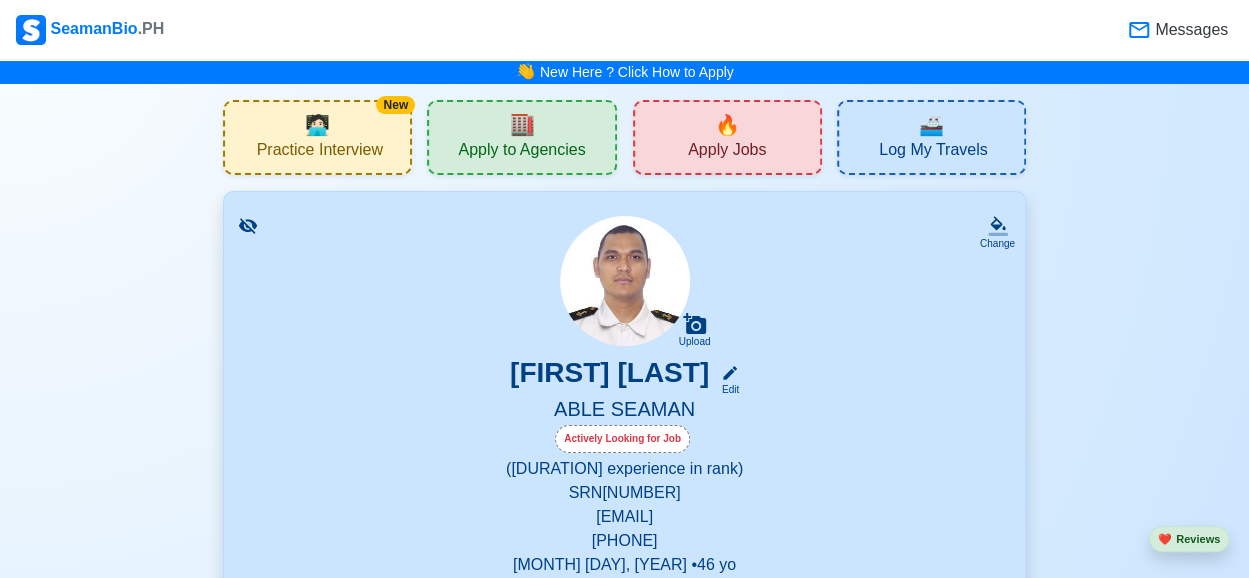 click on "New 🧑🏻‍💻 Practice Interview 🏬 Apply to Agencies 🔥 Apply Jobs 🚢 Log My Travels Change Upload [FIRST] [LAST] Edit [DEGREE] Actively Looking for Job ([DURATION] experience in rank) SRN [NUMBER] [EMAIL] [PHONE] [MONTH] [DAY], [YEAR] • [AGE] yo Male • Single [HEIGHT] • [WEIGHT] [NUMBER] [STREET] [BRGY] [CITY] Philippines 🇵🇭 Availability [DATE] Download & Convert to PDF 🎨 Choose Other CV Design ✍️ Add My Signature Objective To secure a position as a seafarer where I can utilize my skills, experience, and knowledge to contribute to the safe and efficient operation of a vessel, while advancing my career in the maritime industry. EDIT Statutory Info EDIT SSS: [SSS] TIN: [TIN] Pag-IBIG: [PAGIBIG] PhilHealth: [PHILHEALTH] Education 1 Auto sort by Start Date. ADD [UNIVERSITY] EDIT [DEGREE] [MONTH] [YEAR] - [MONTH] [YEAR] Travel Documents 1 Passport, US Visa, Seaman Book, etc. ADD Passport EDIT [PASSPORT] 1 ADD [NUMBER]" at bounding box center (624, 3166) 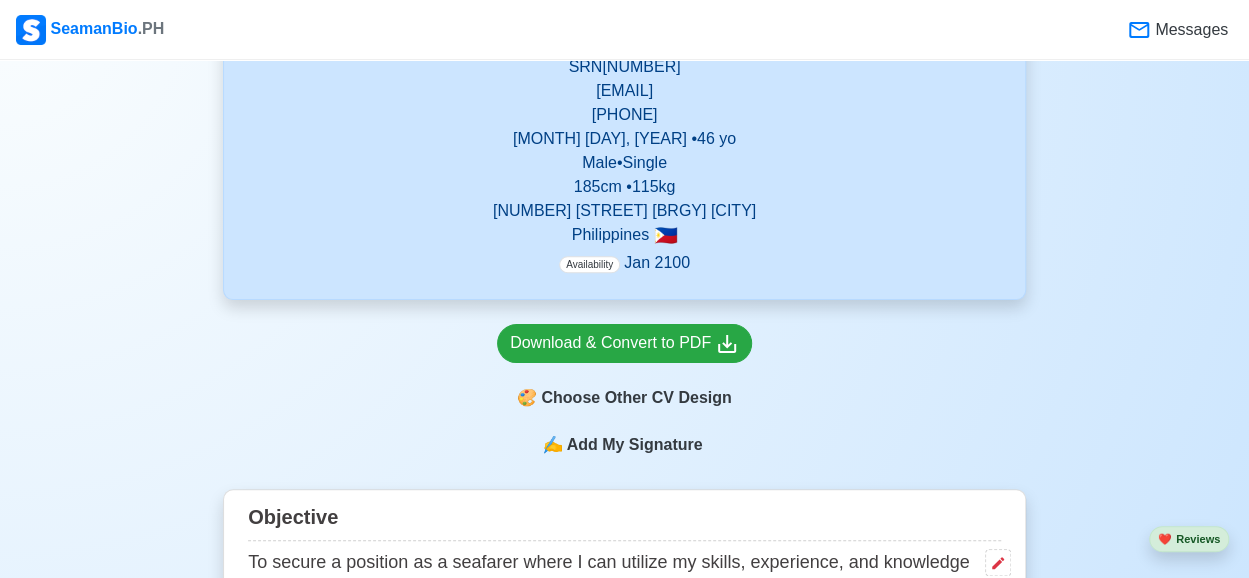 scroll, scrollTop: 400, scrollLeft: 0, axis: vertical 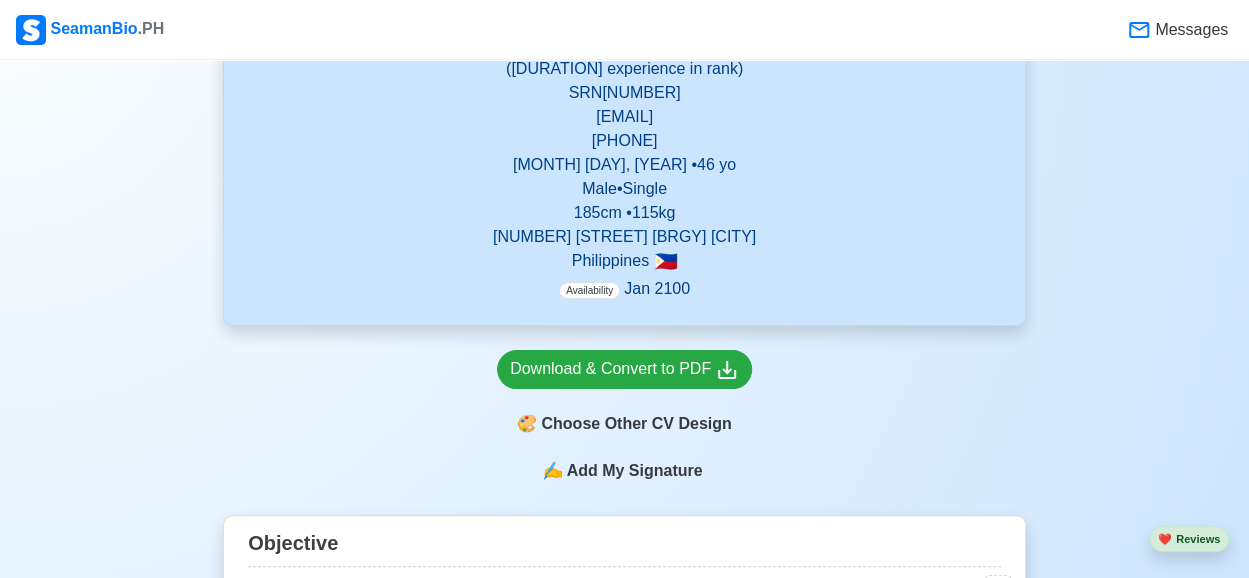 click on "[HEIGHT] • [WEIGHT]" at bounding box center [624, 213] 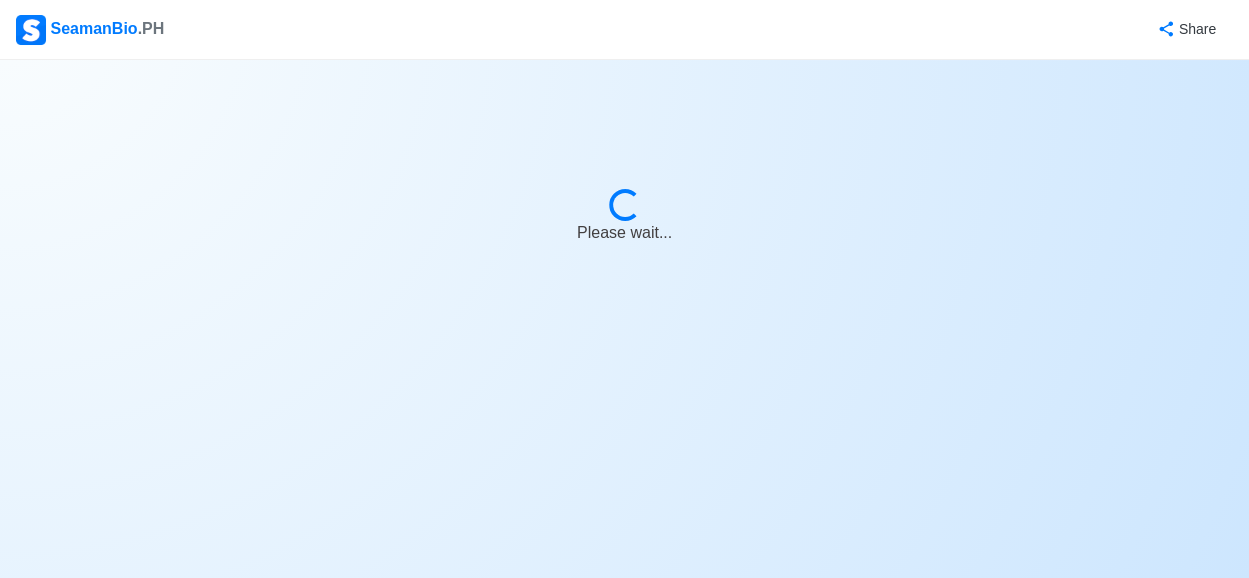 select on "Actively Looking for Job" 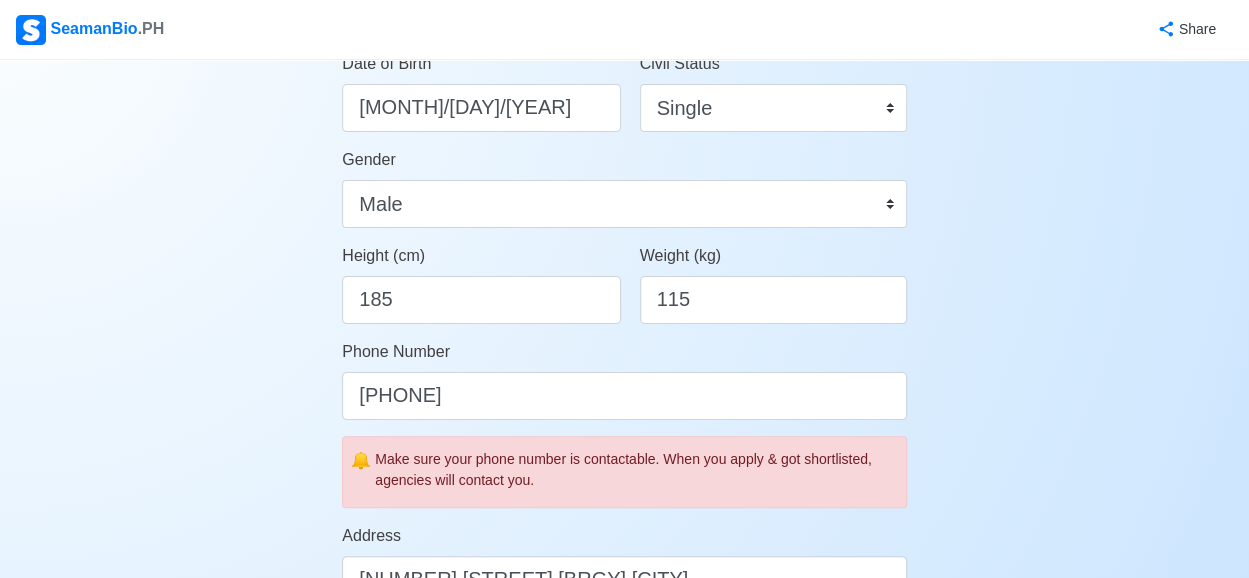 scroll, scrollTop: 400, scrollLeft: 0, axis: vertical 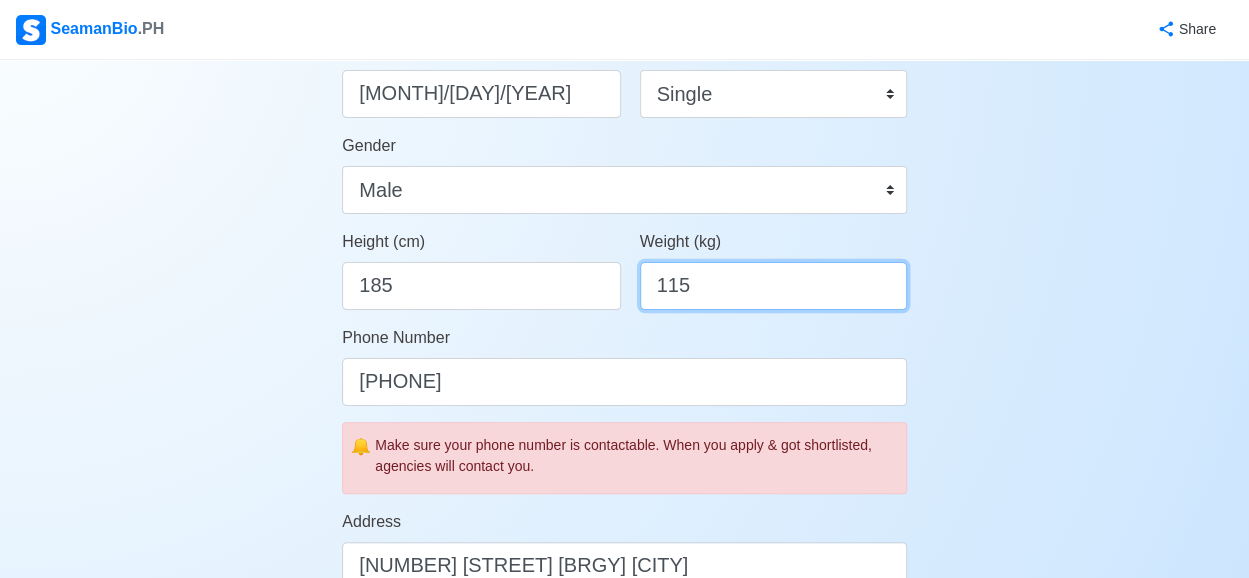 click on "115" at bounding box center (773, 286) 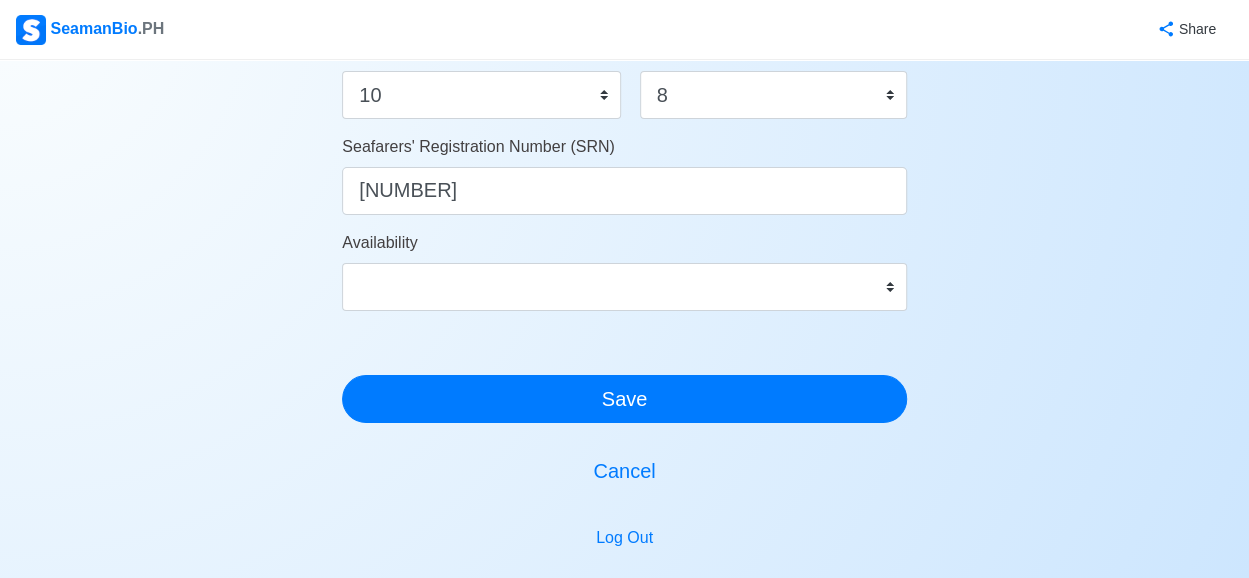scroll, scrollTop: 1200, scrollLeft: 0, axis: vertical 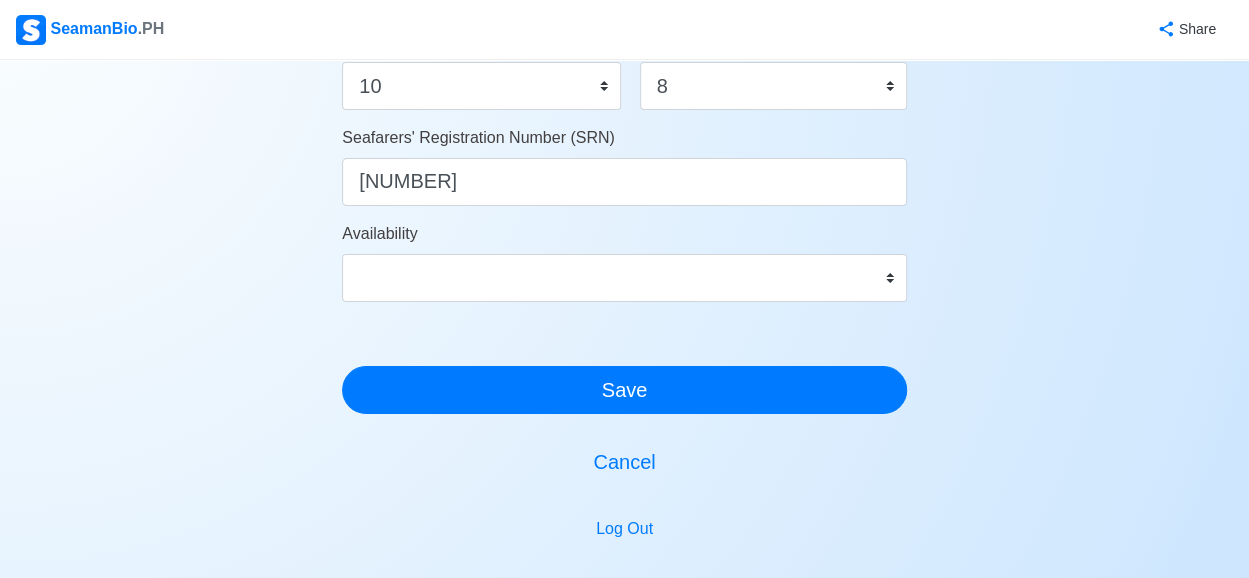 type on "106" 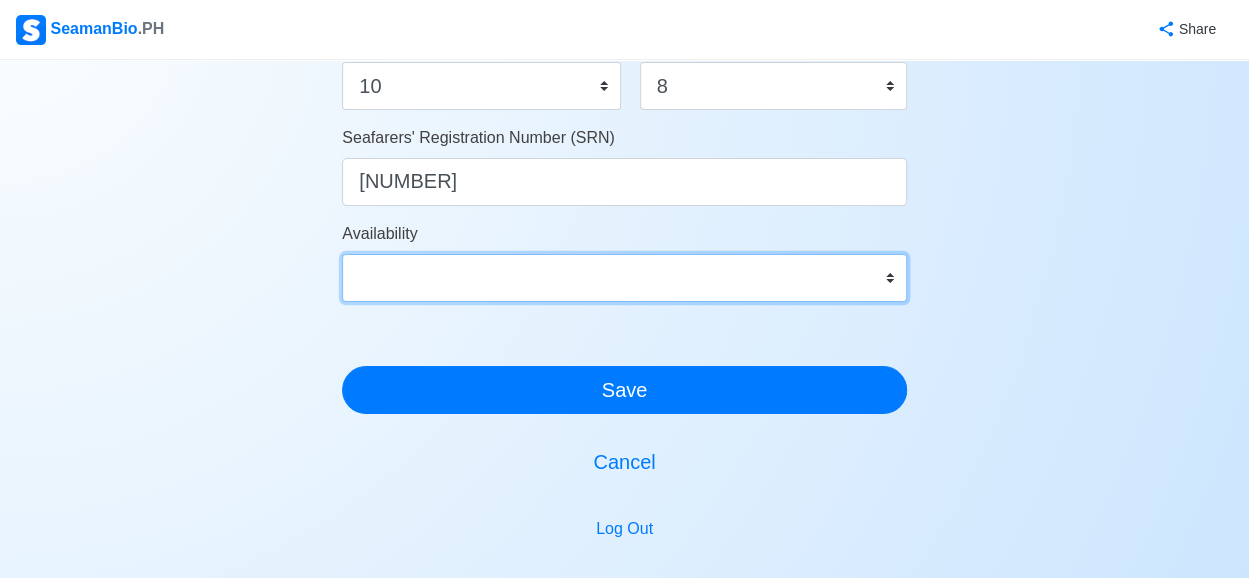 click on "Immediate [MONTH] [YEAR] [MONTH] [YEAR] [MONTH] [YEAR] [MONTH] [YEAR] [MONTH] [YEAR] [MONTH] [YEAR] [MONTH] [YEAR] [MONTH] [YEAR] [MONTH] [YEAR]" at bounding box center (624, 278) 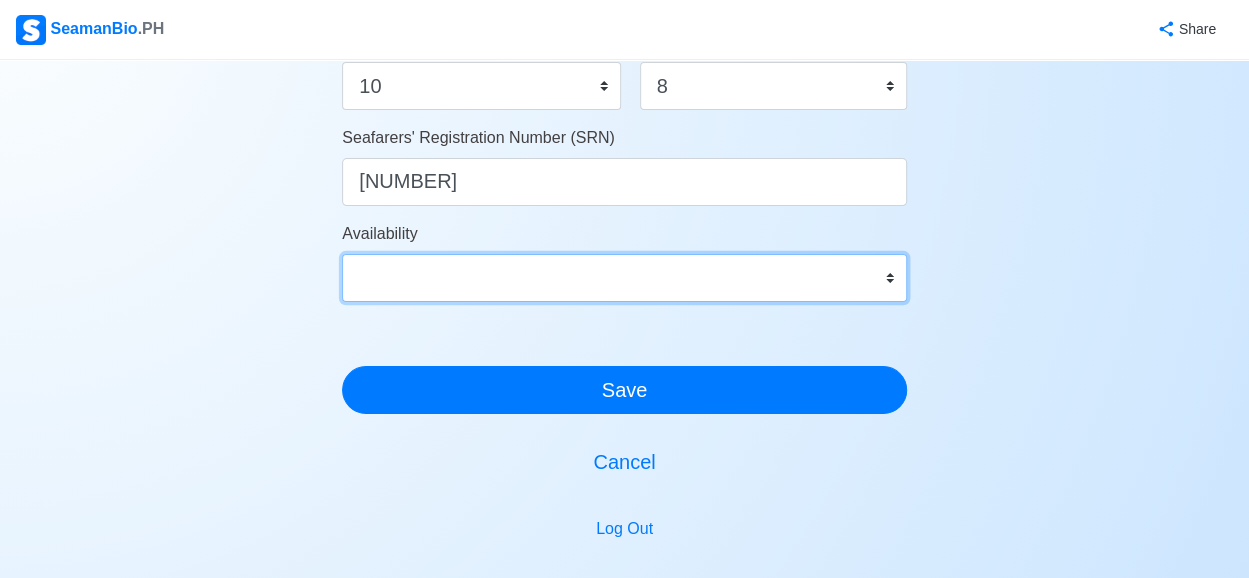 select on "[NUMBER]" 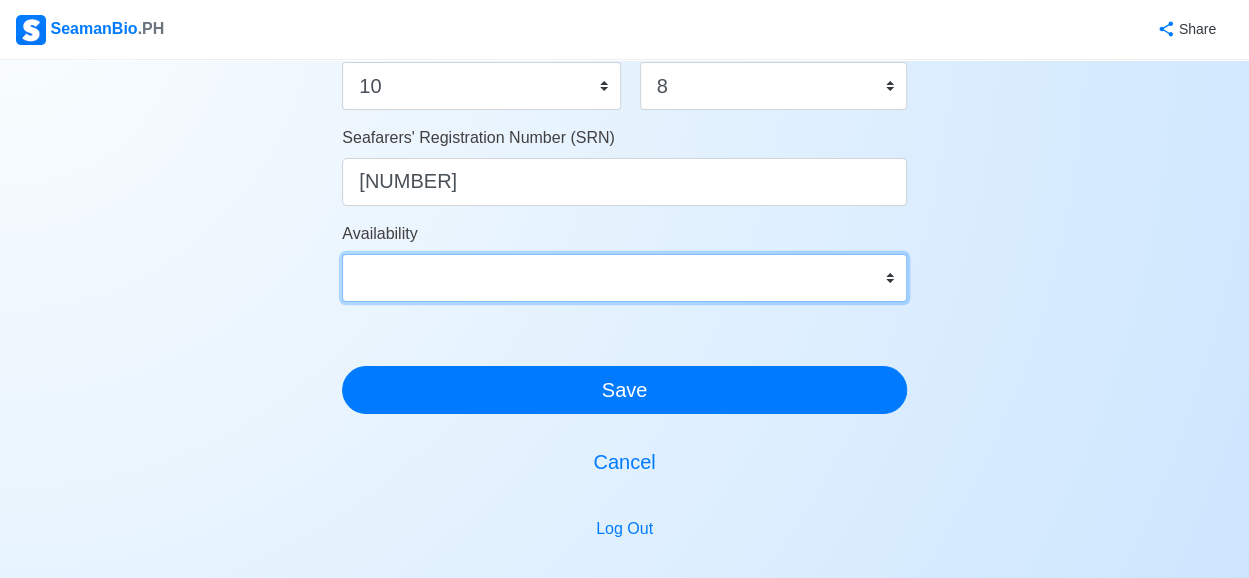 click on "Immediate [MONTH] [YEAR] [MONTH] [YEAR] [MONTH] [YEAR] [MONTH] [YEAR] [MONTH] [YEAR] [MONTH] [YEAR] [MONTH] [YEAR] [MONTH] [YEAR] [MONTH] [YEAR]" at bounding box center (624, 278) 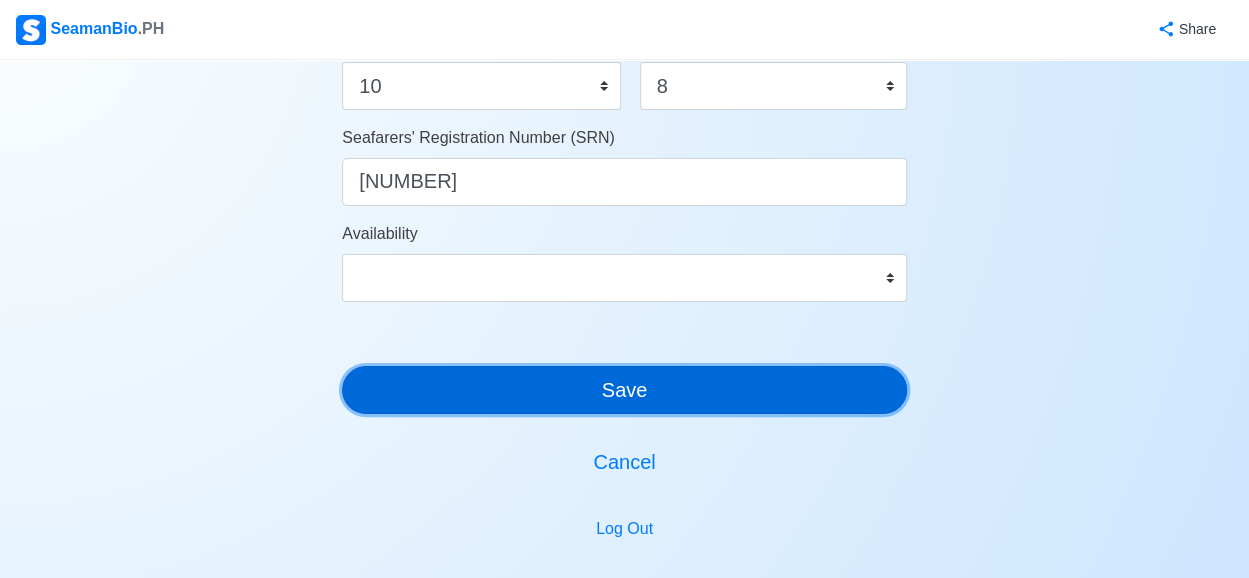 click on "Save" at bounding box center [624, 390] 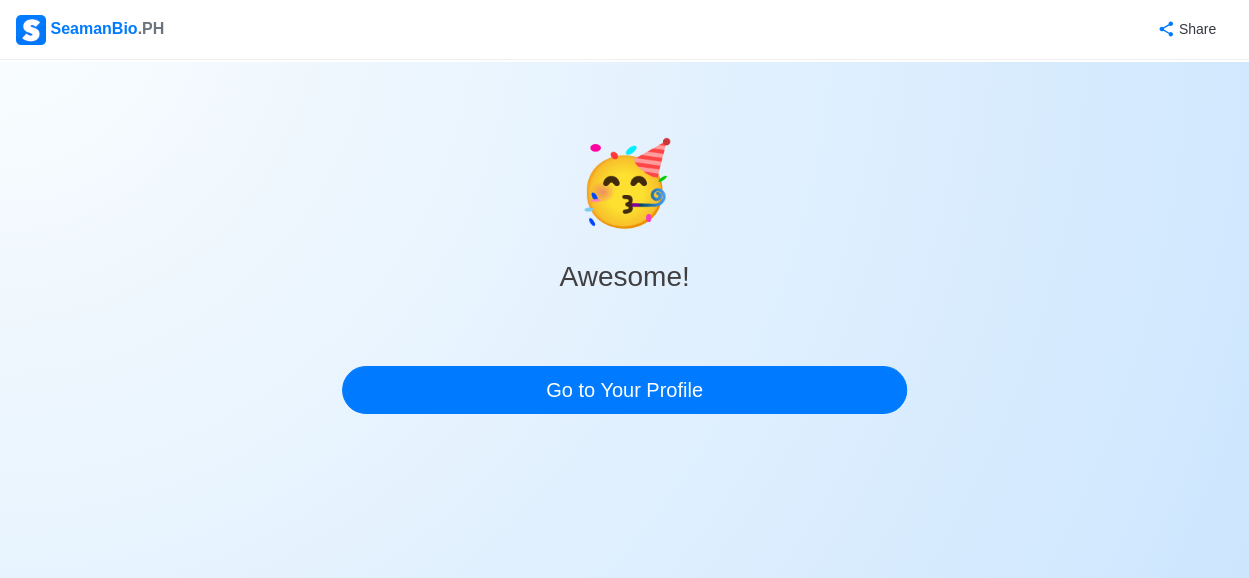 scroll, scrollTop: 0, scrollLeft: 0, axis: both 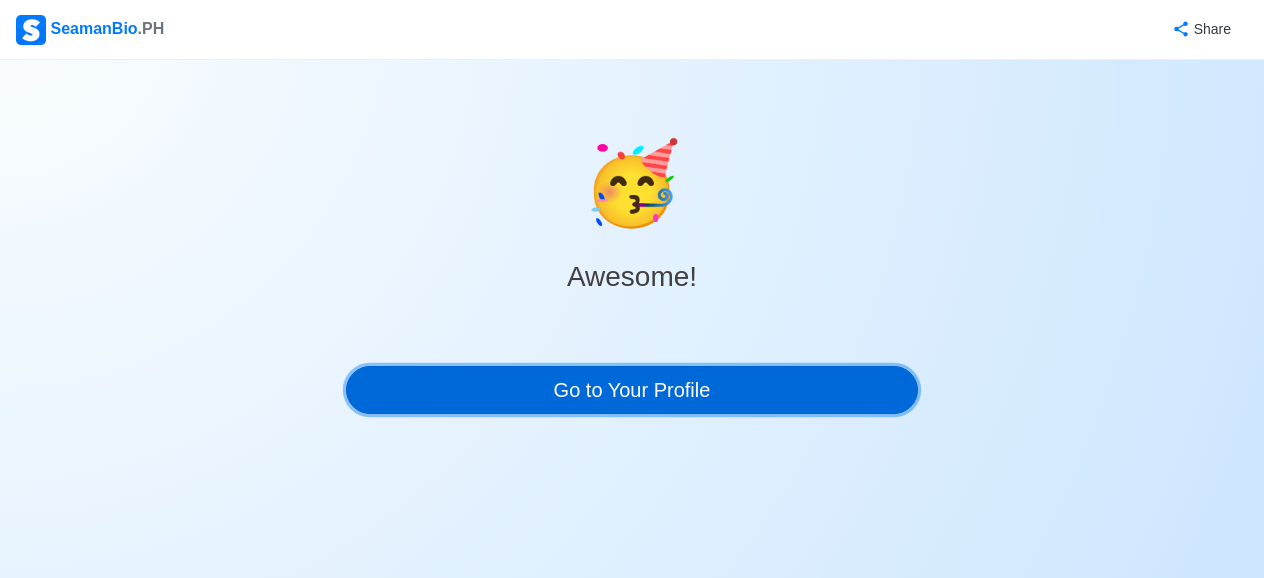 click on "Go to Your Profile" at bounding box center [632, 390] 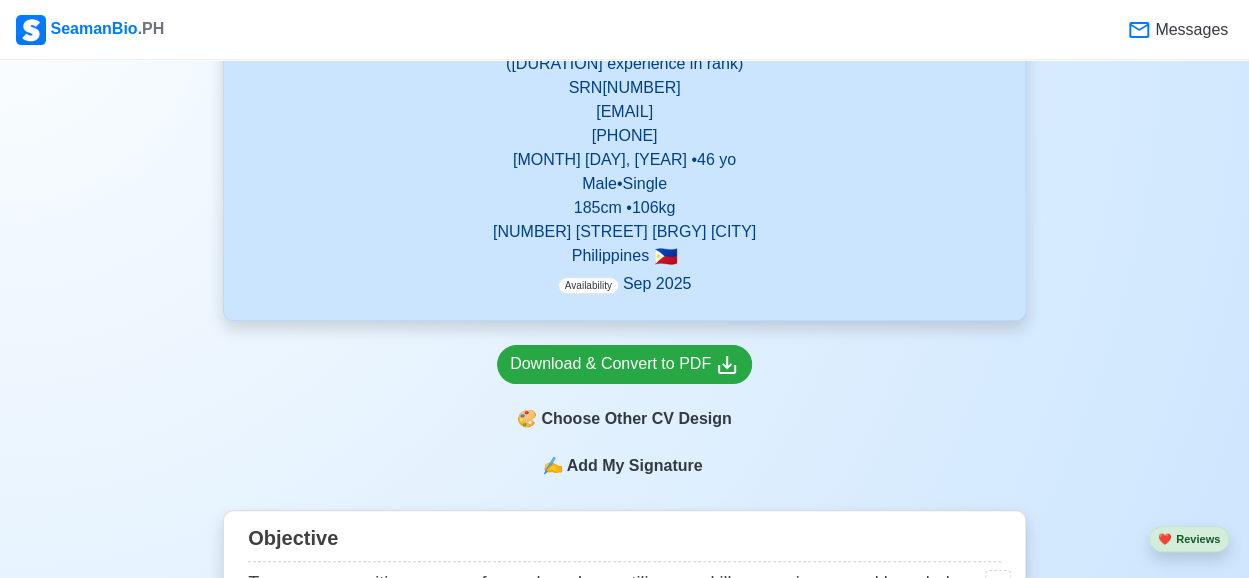 scroll, scrollTop: 500, scrollLeft: 0, axis: vertical 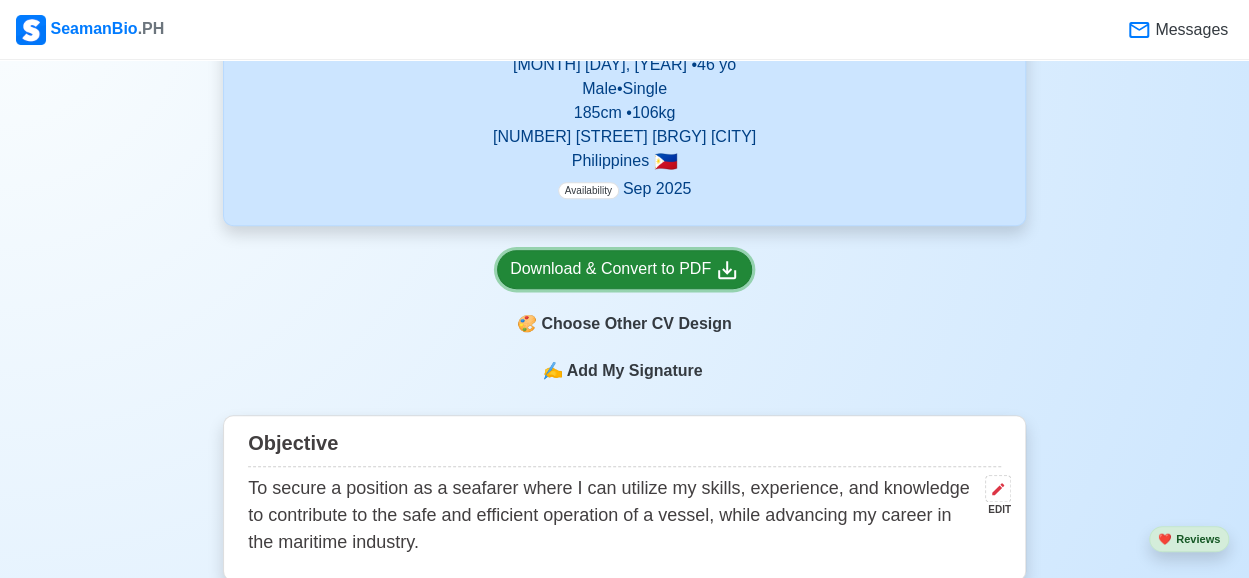 click on "Download & Convert to PDF" at bounding box center (624, 269) 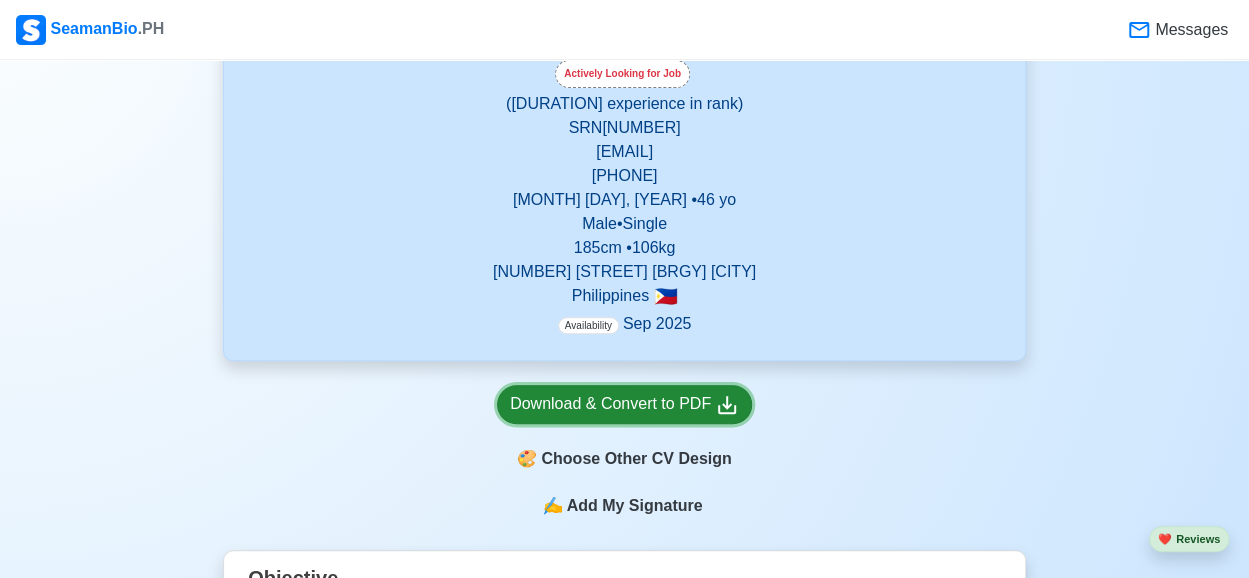 scroll, scrollTop: 500, scrollLeft: 0, axis: vertical 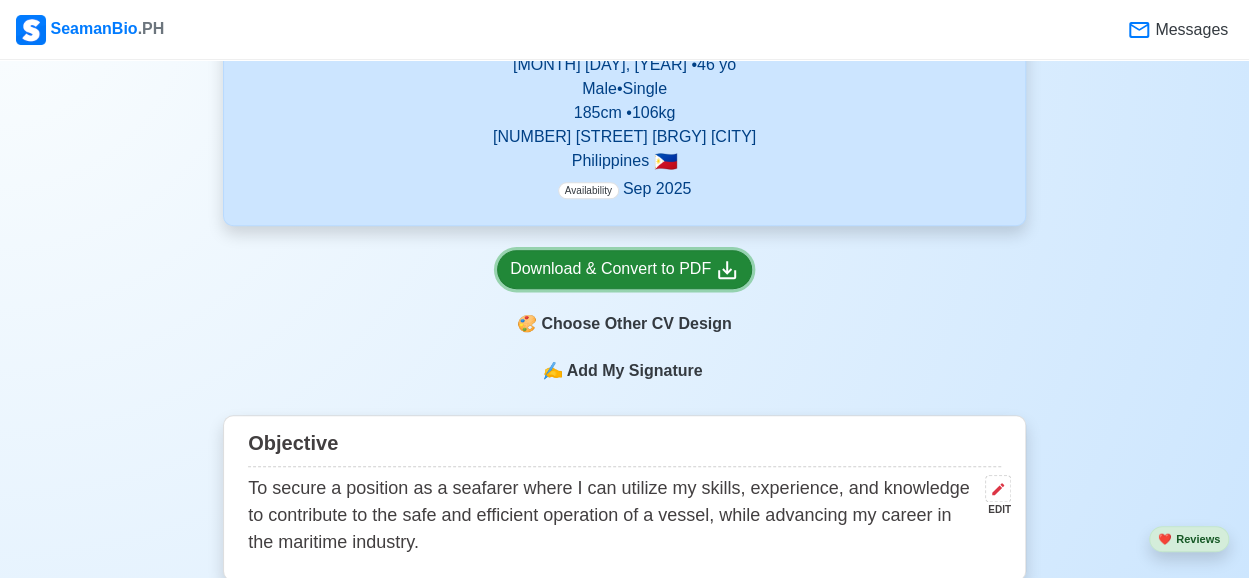 click on "Download & Convert to PDF" at bounding box center (624, 269) 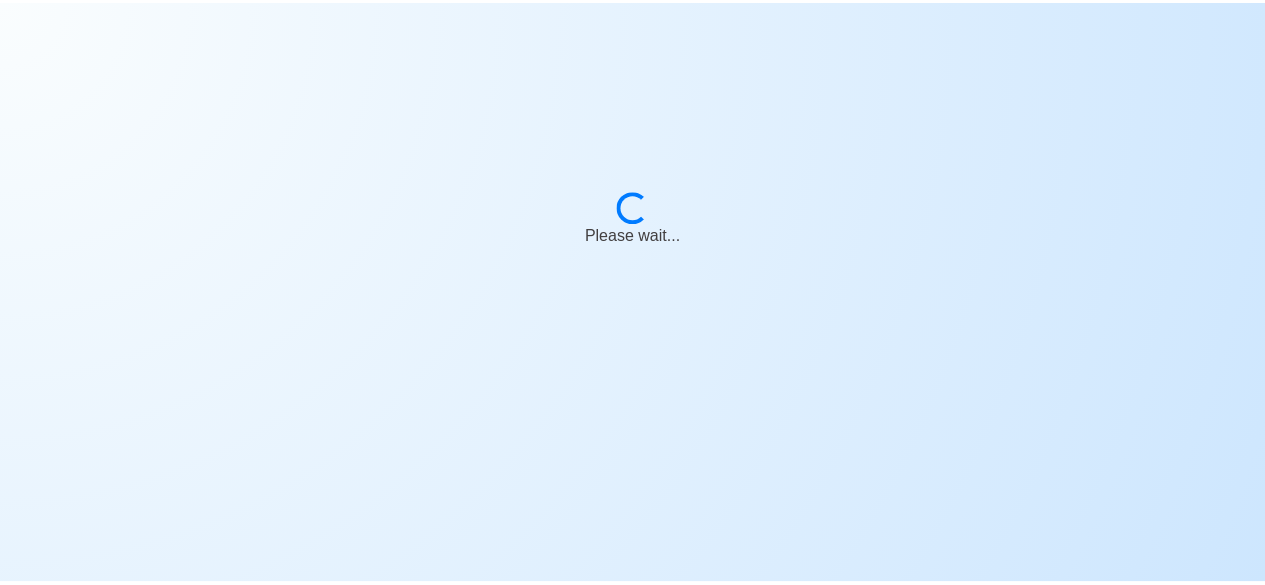 scroll, scrollTop: 0, scrollLeft: 0, axis: both 